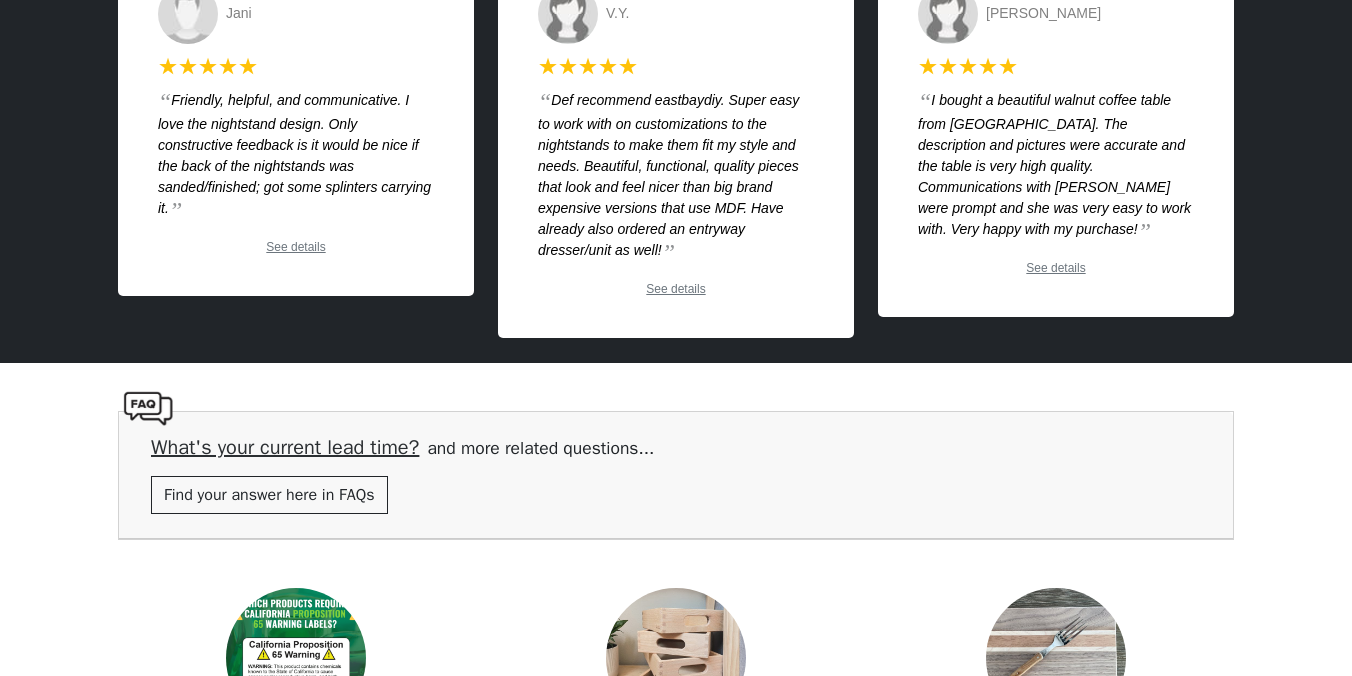 scroll, scrollTop: 4113, scrollLeft: 0, axis: vertical 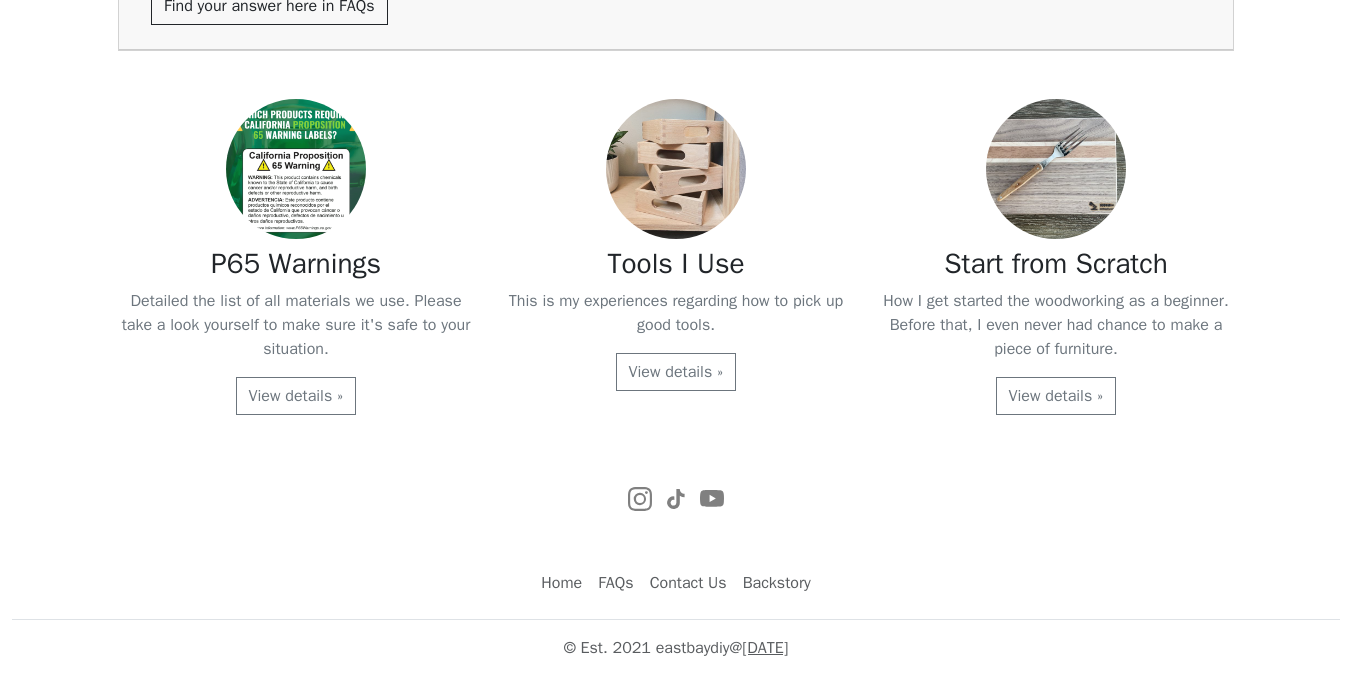 click on "FAQs" at bounding box center (615, 583) 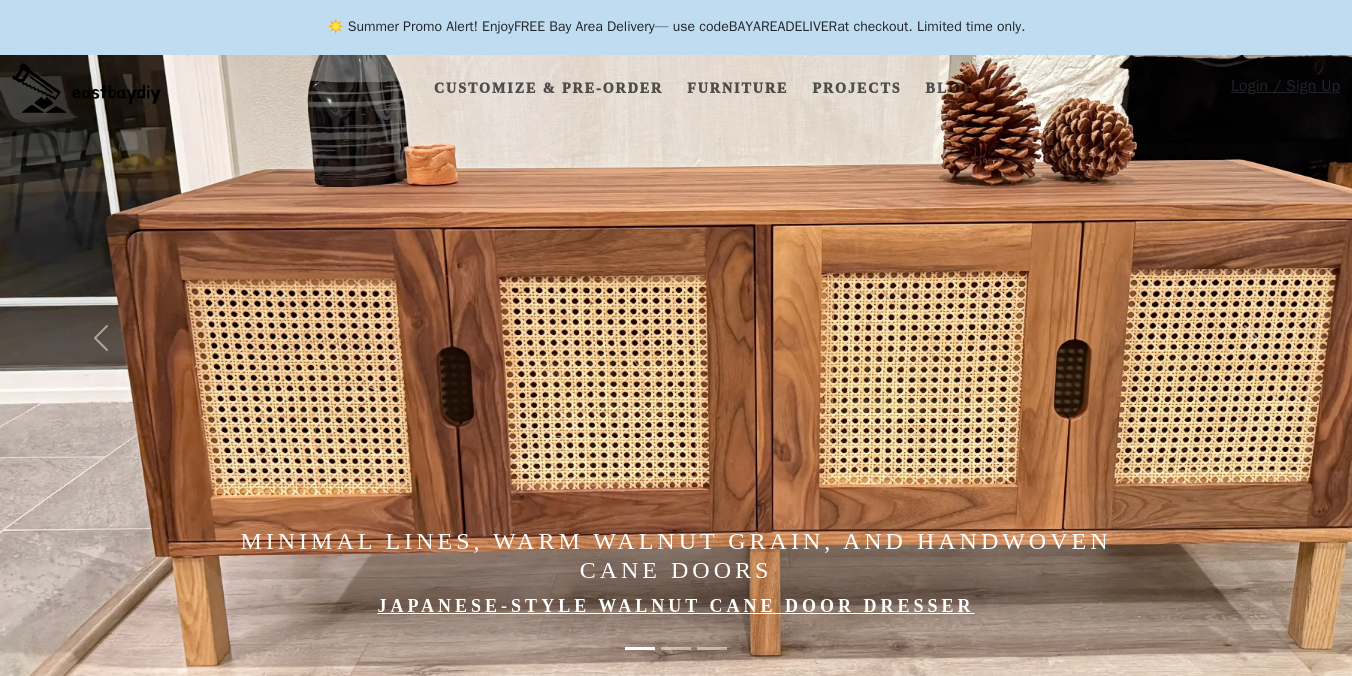 scroll, scrollTop: 0, scrollLeft: 0, axis: both 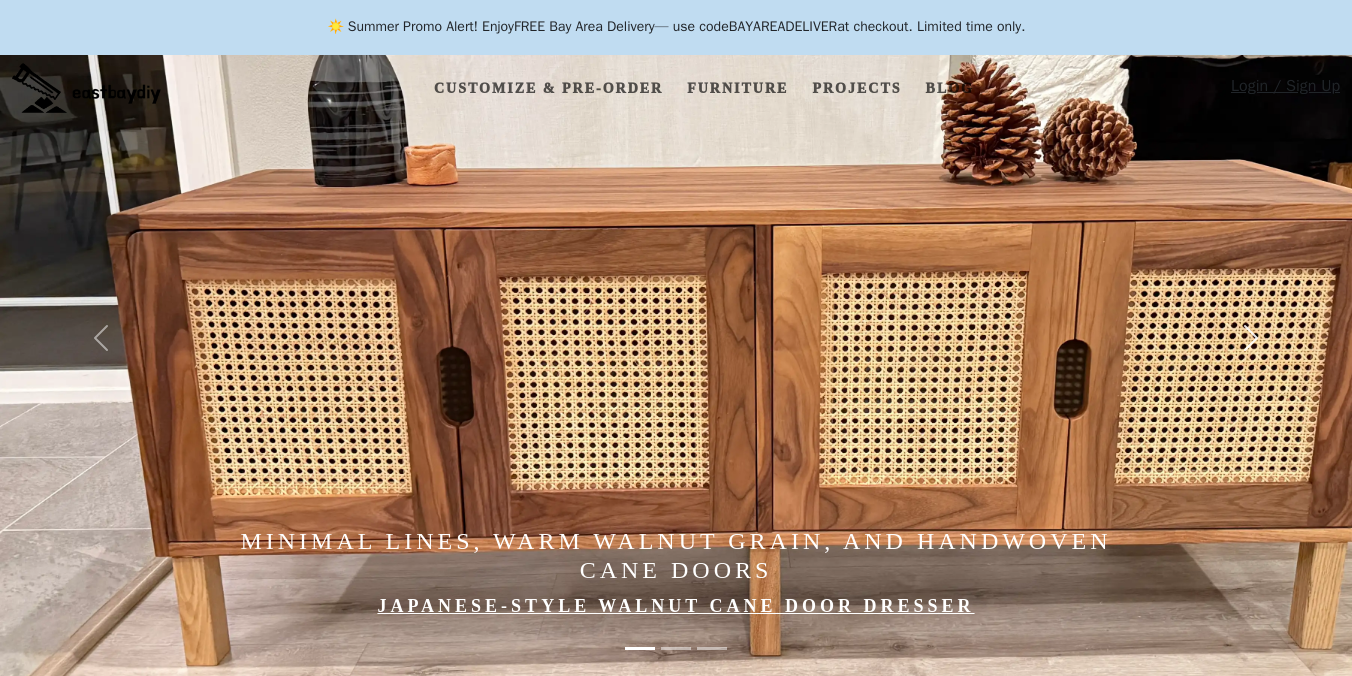 click on "Next" at bounding box center (1250, 338) 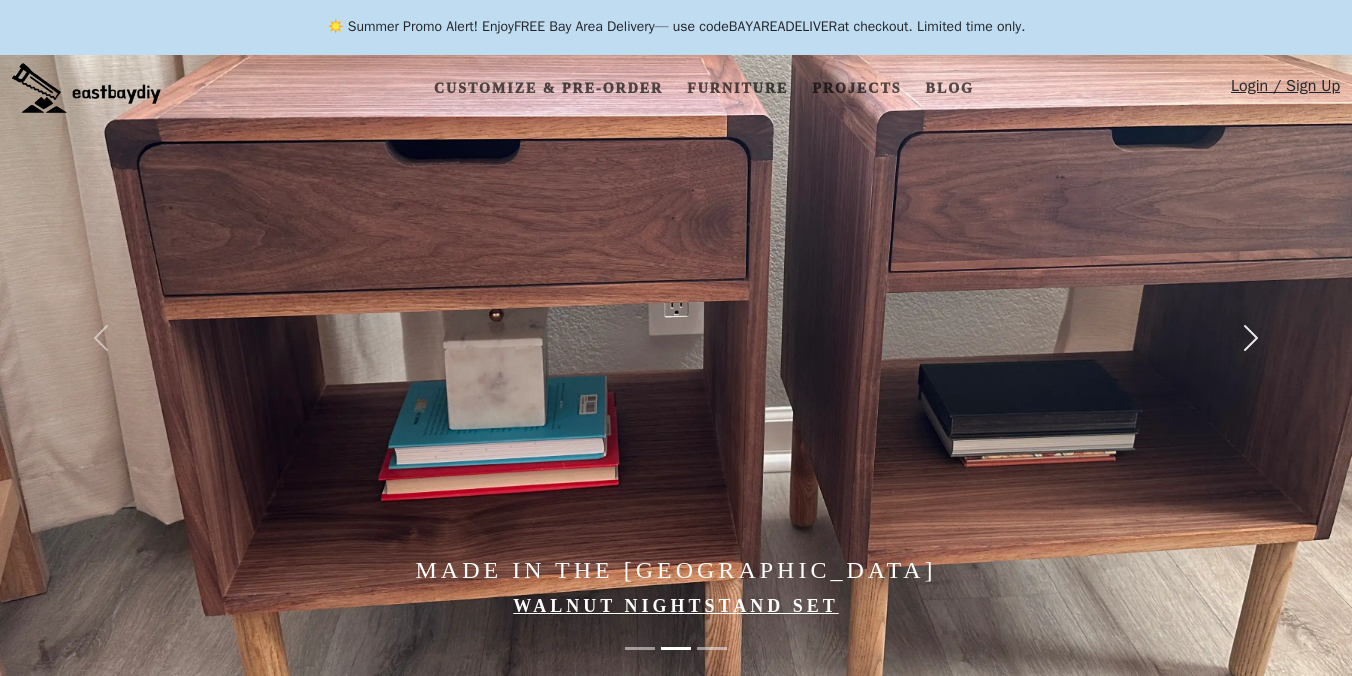 click on "Next" at bounding box center [1250, 338] 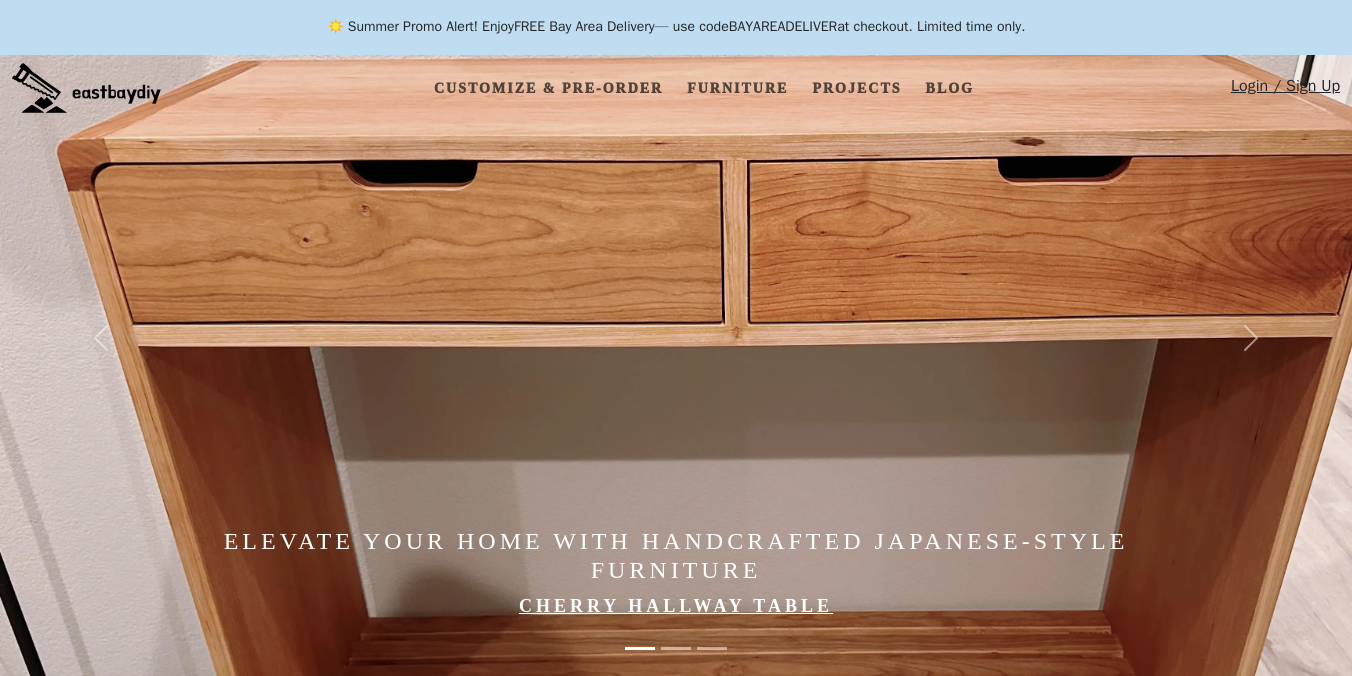 scroll, scrollTop: 0, scrollLeft: 0, axis: both 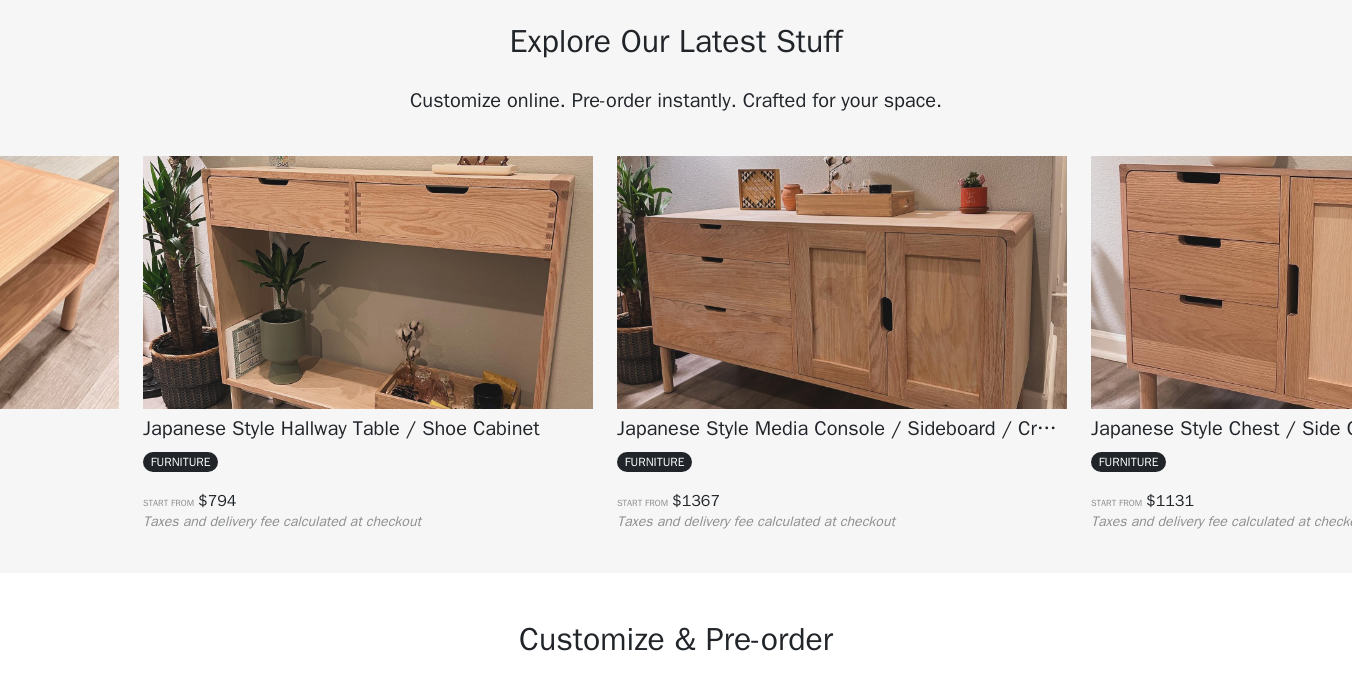 click at bounding box center (842, 324) 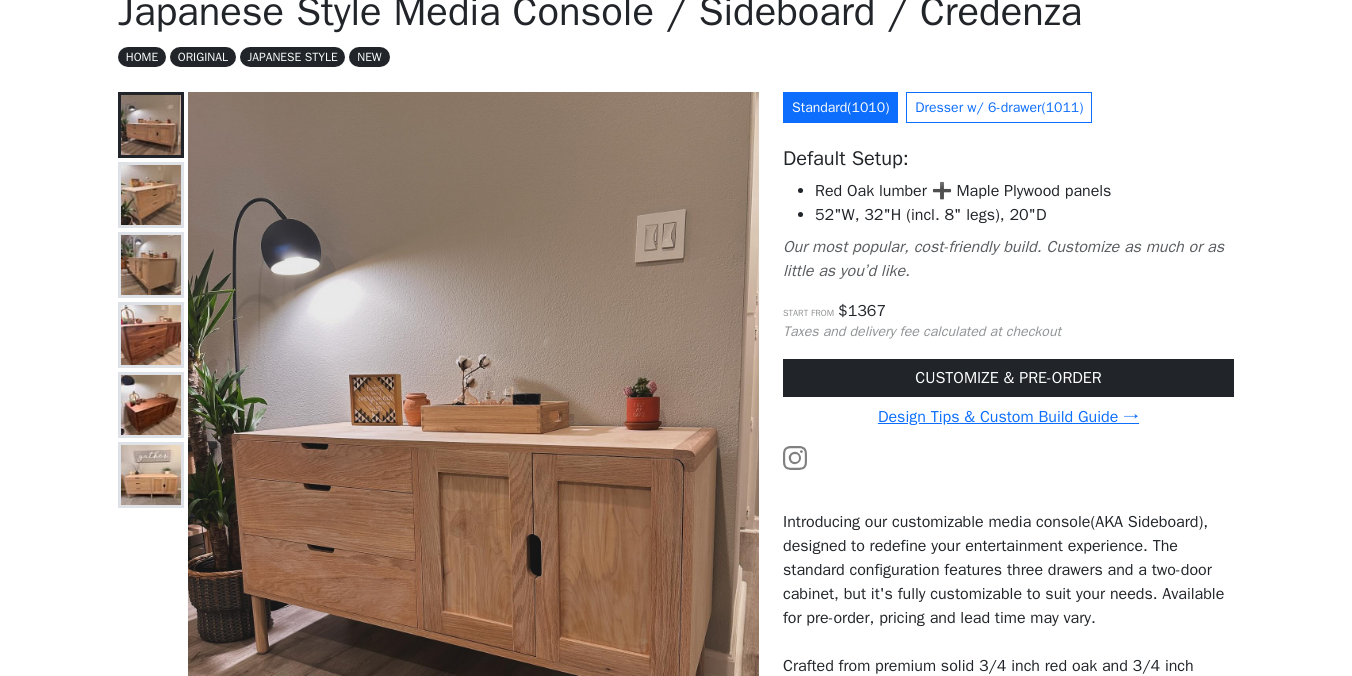 scroll, scrollTop: 163, scrollLeft: 0, axis: vertical 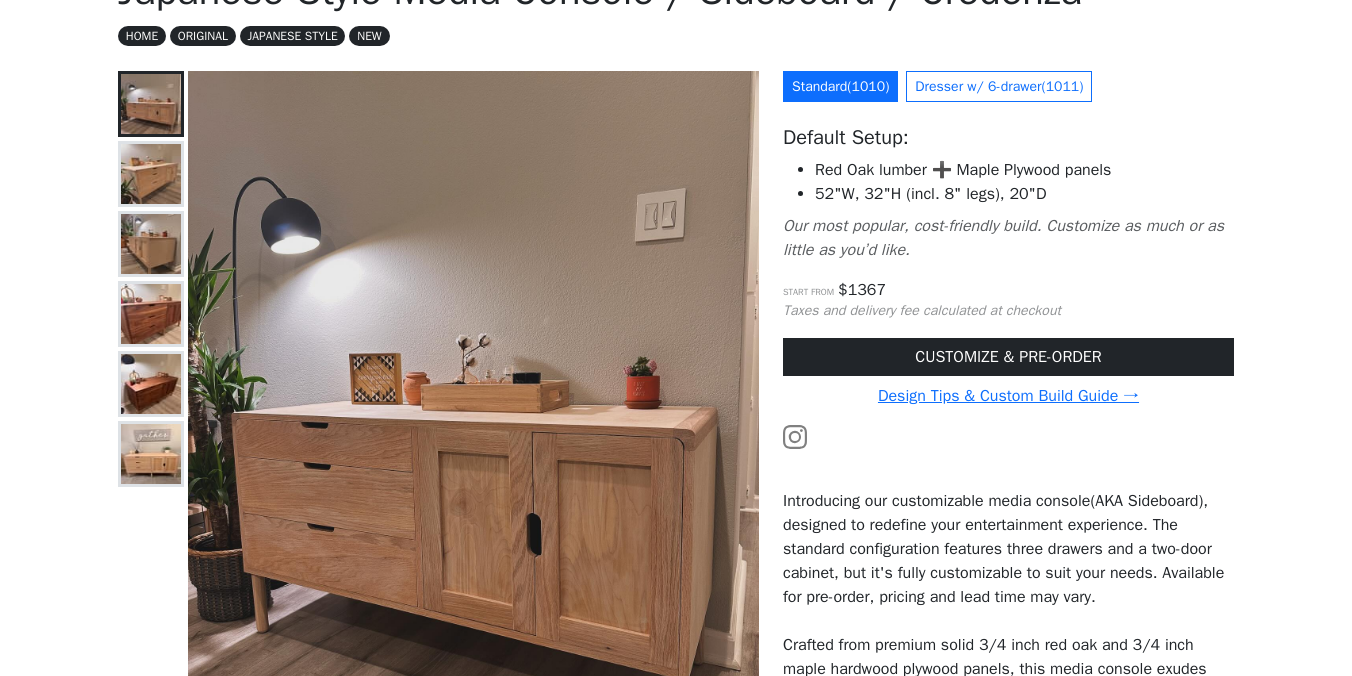 click at bounding box center (151, 174) 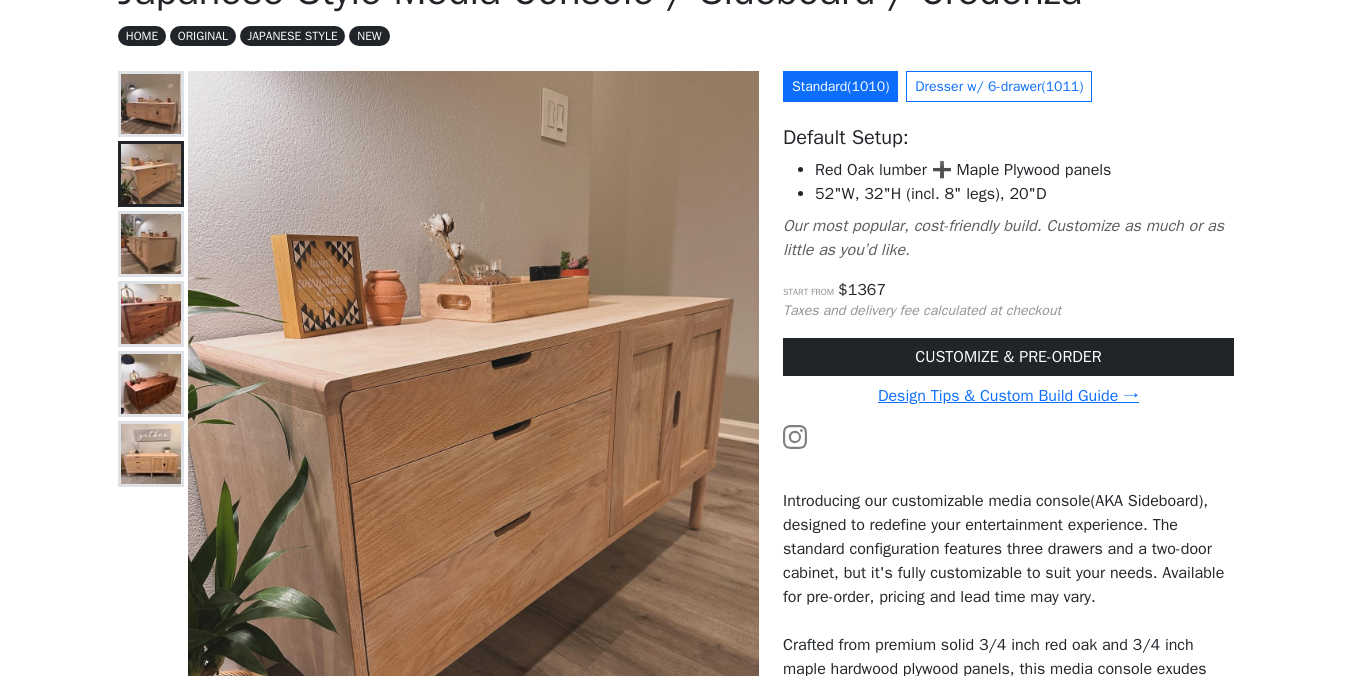 click at bounding box center [151, 452] 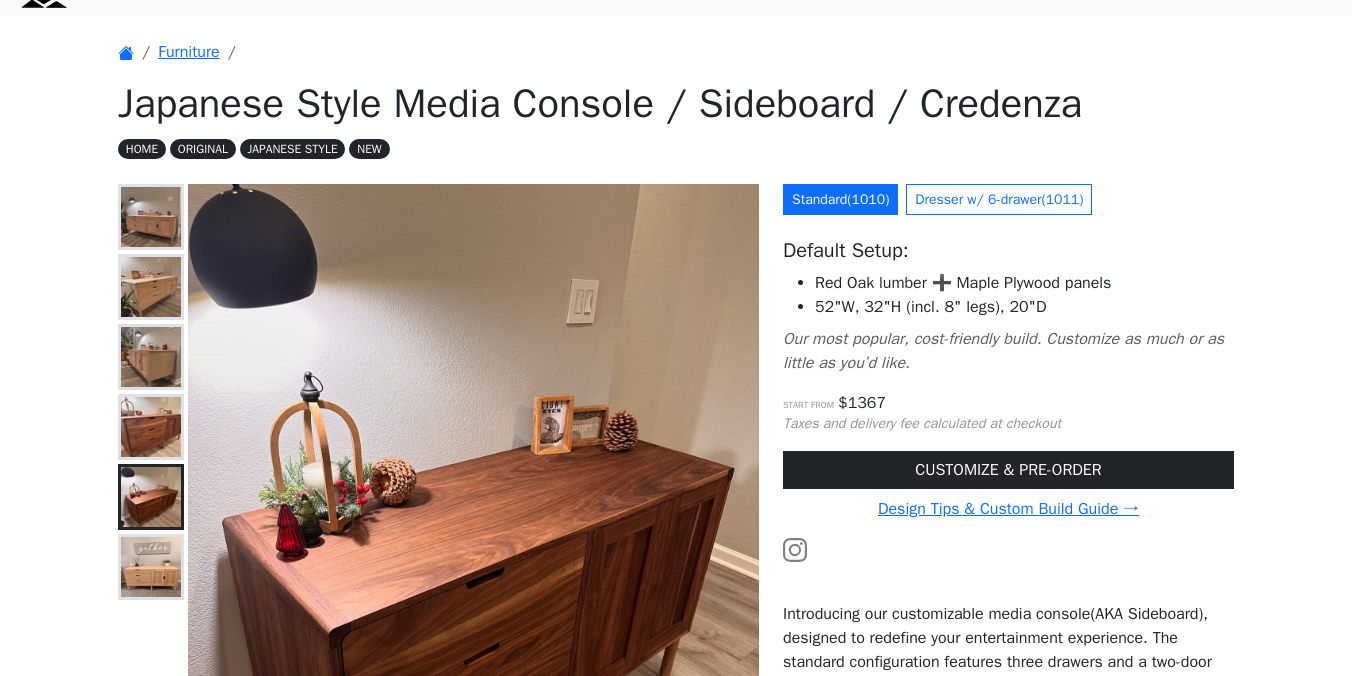 scroll, scrollTop: 41, scrollLeft: 0, axis: vertical 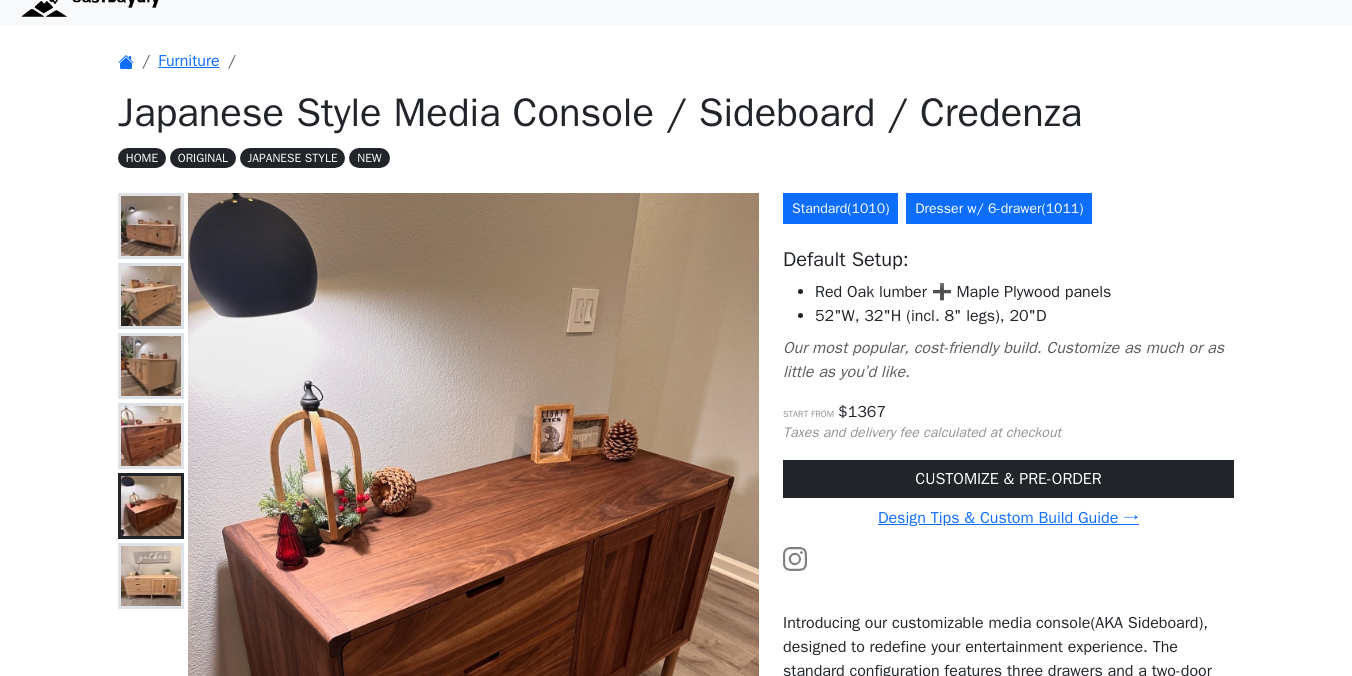click on "Dresser w/ 6-drawer  ( 1011 )" at bounding box center (999, 208) 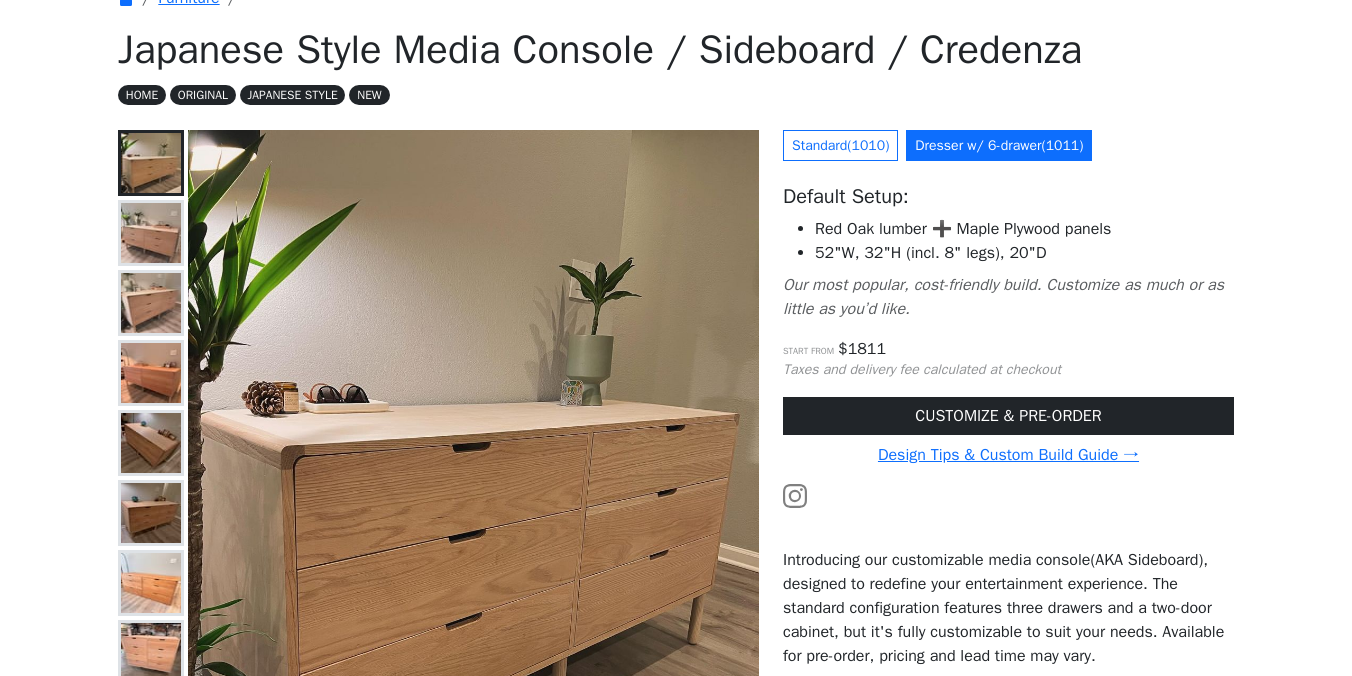 scroll, scrollTop: 112, scrollLeft: 0, axis: vertical 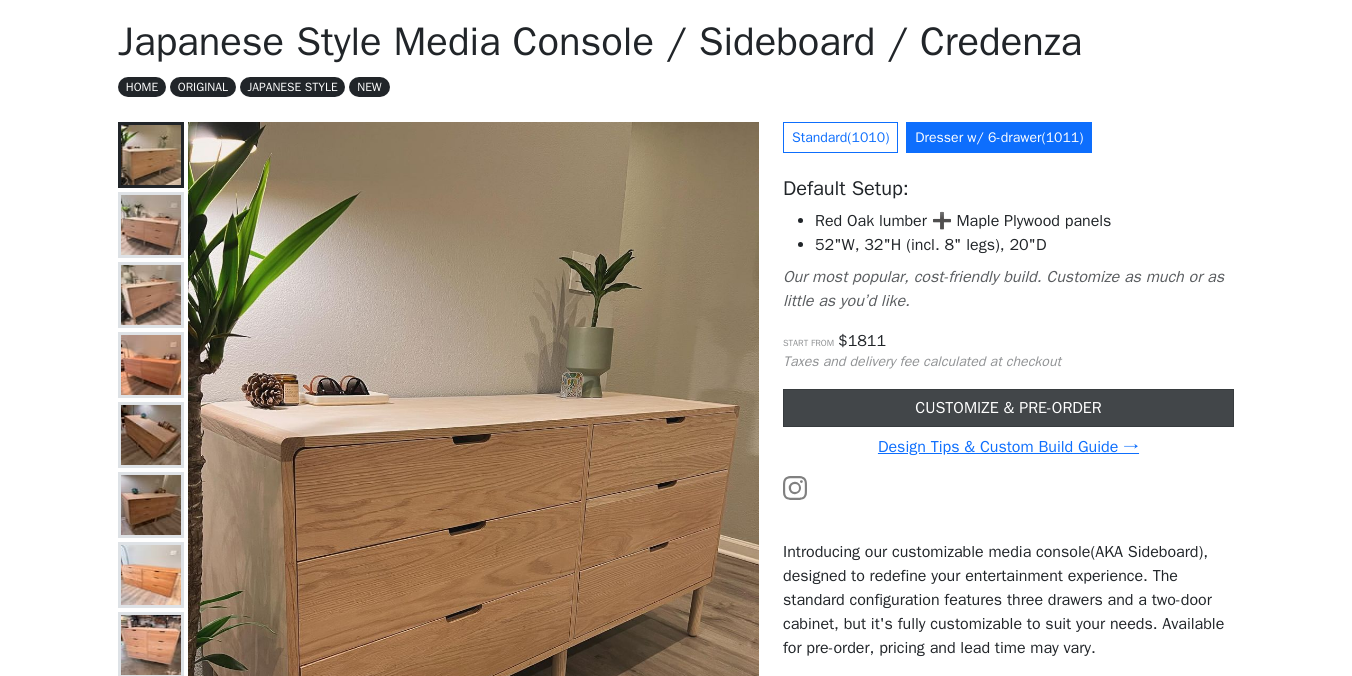 click on "CUSTOMIZE & PRE-ORDER" at bounding box center [1008, 408] 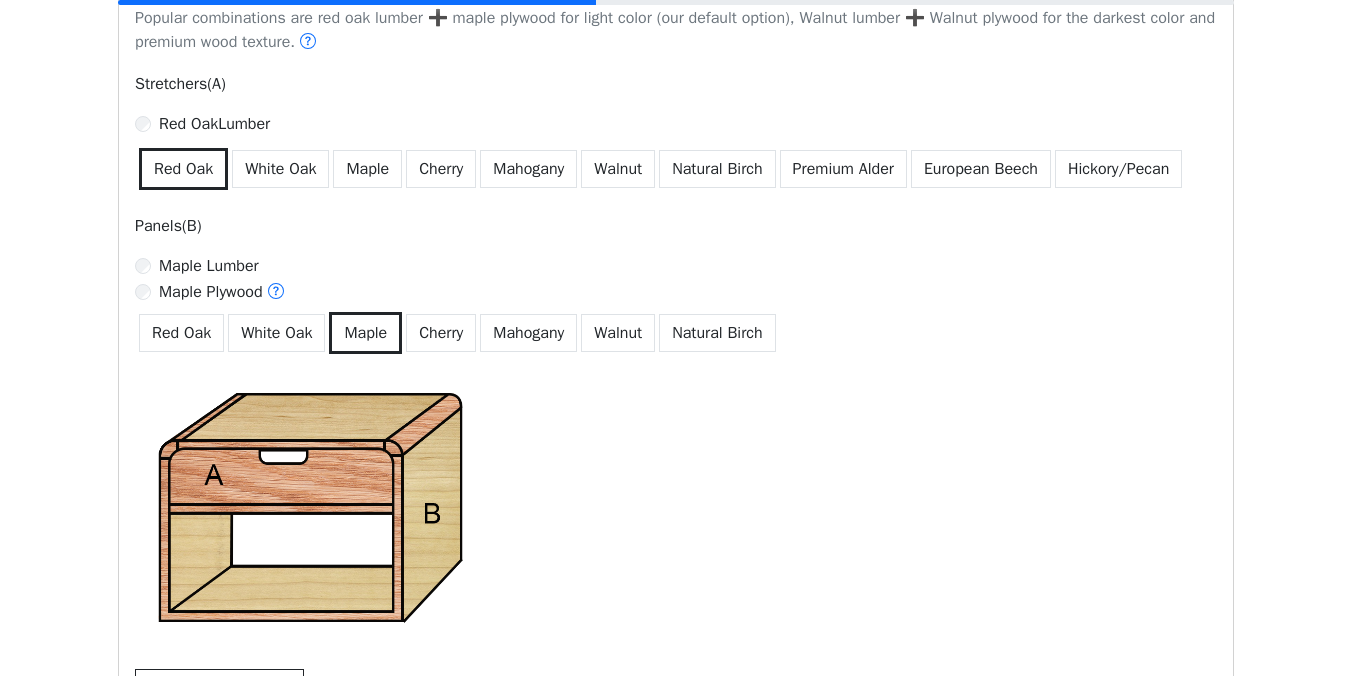 scroll, scrollTop: 1295, scrollLeft: 0, axis: vertical 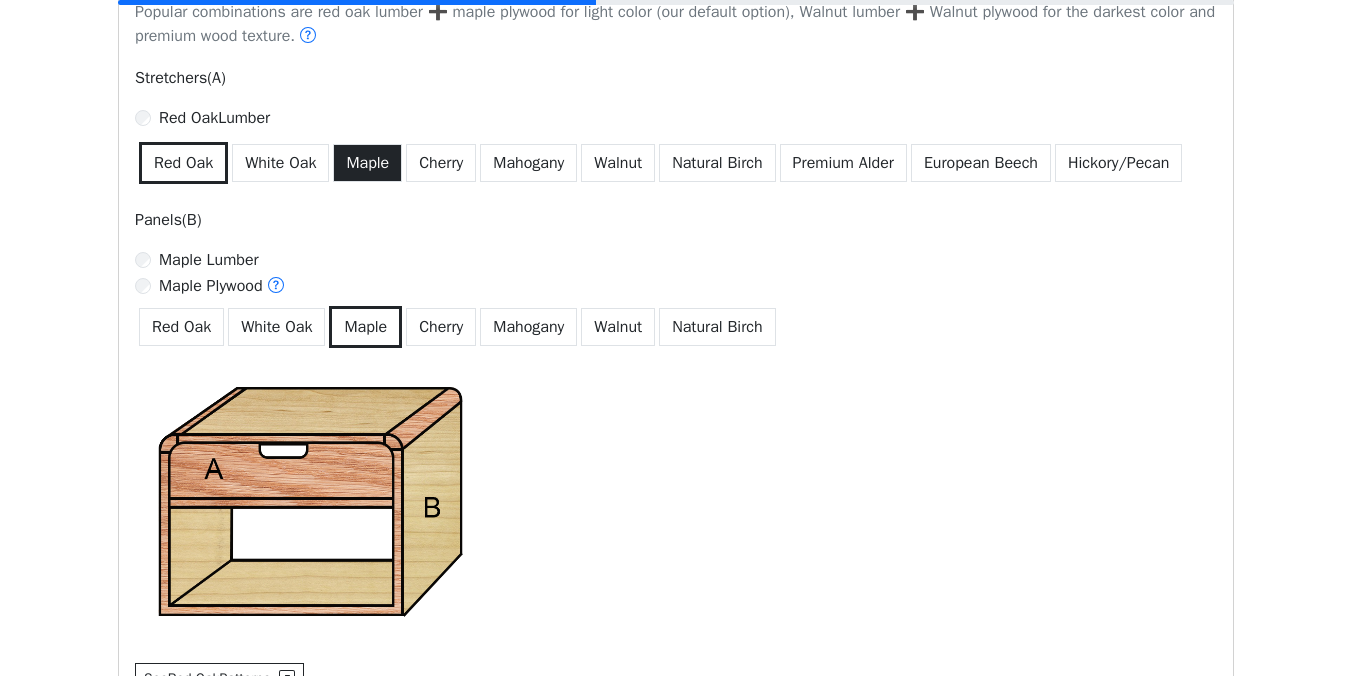 click on "Maple" at bounding box center (367, 163) 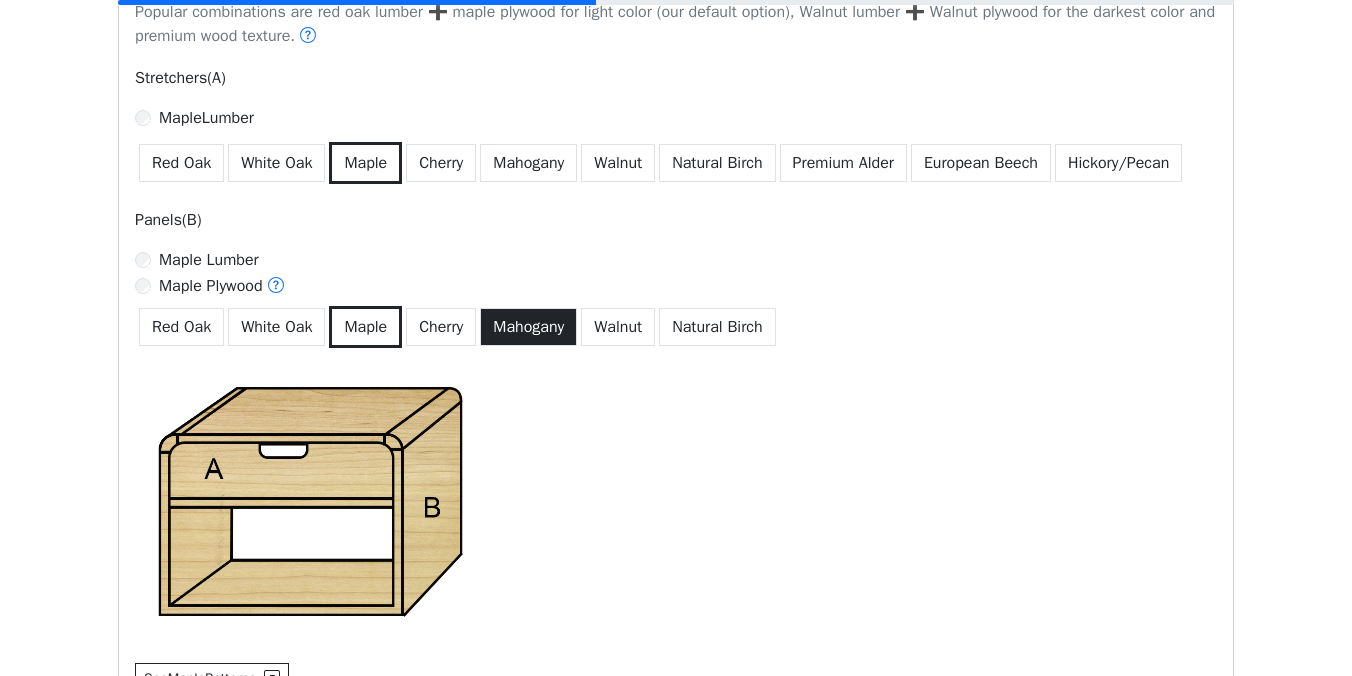click on "Mahogany" at bounding box center (528, 327) 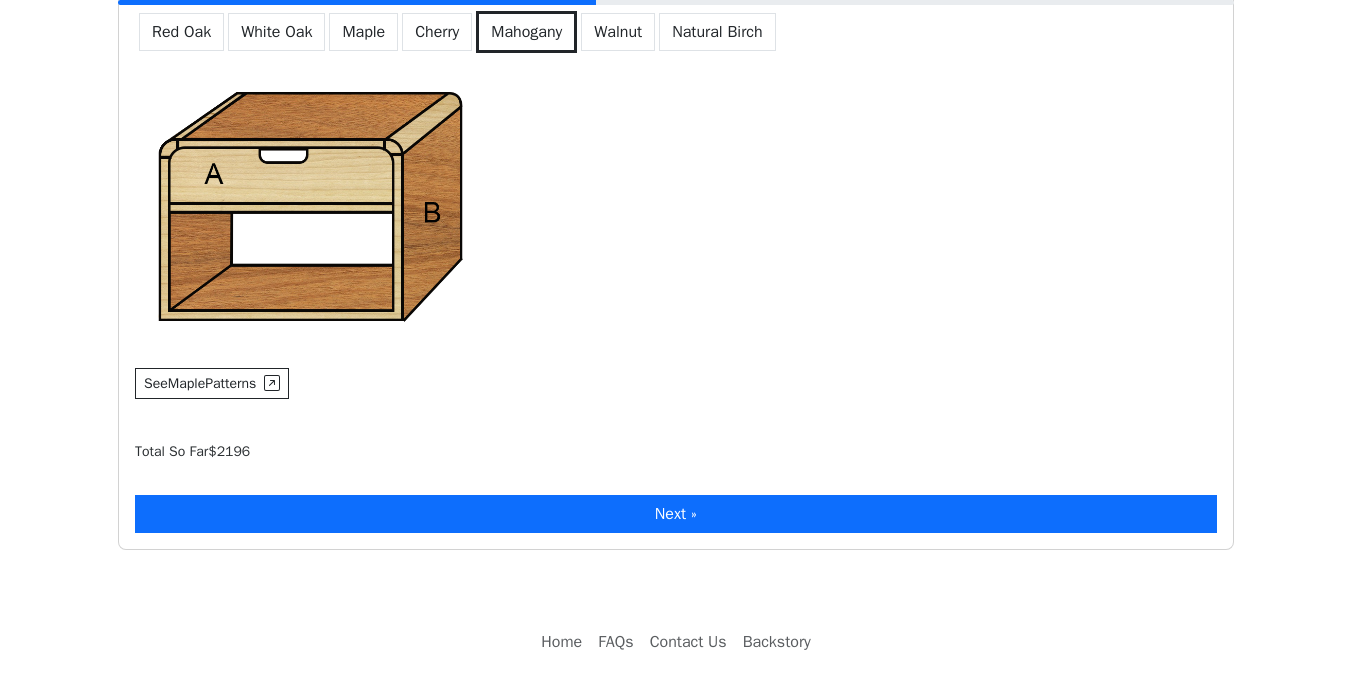click on "Next »" at bounding box center [676, 514] 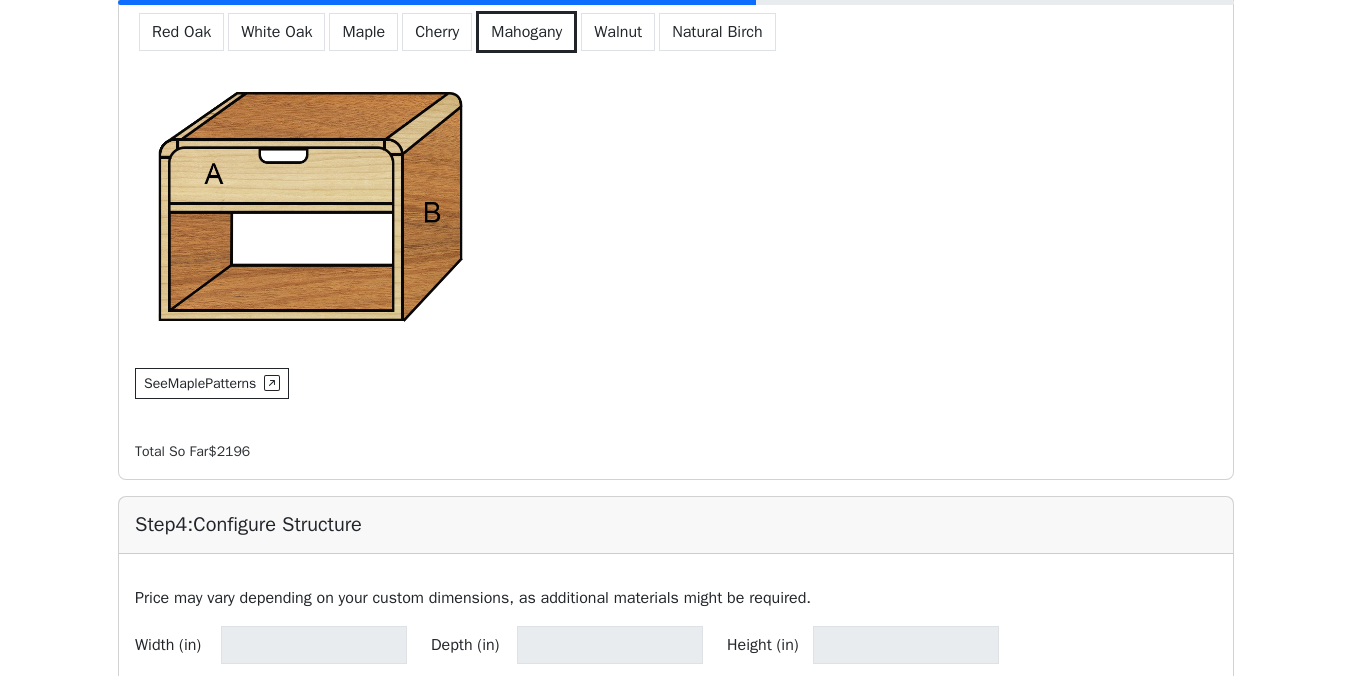 type on "**" 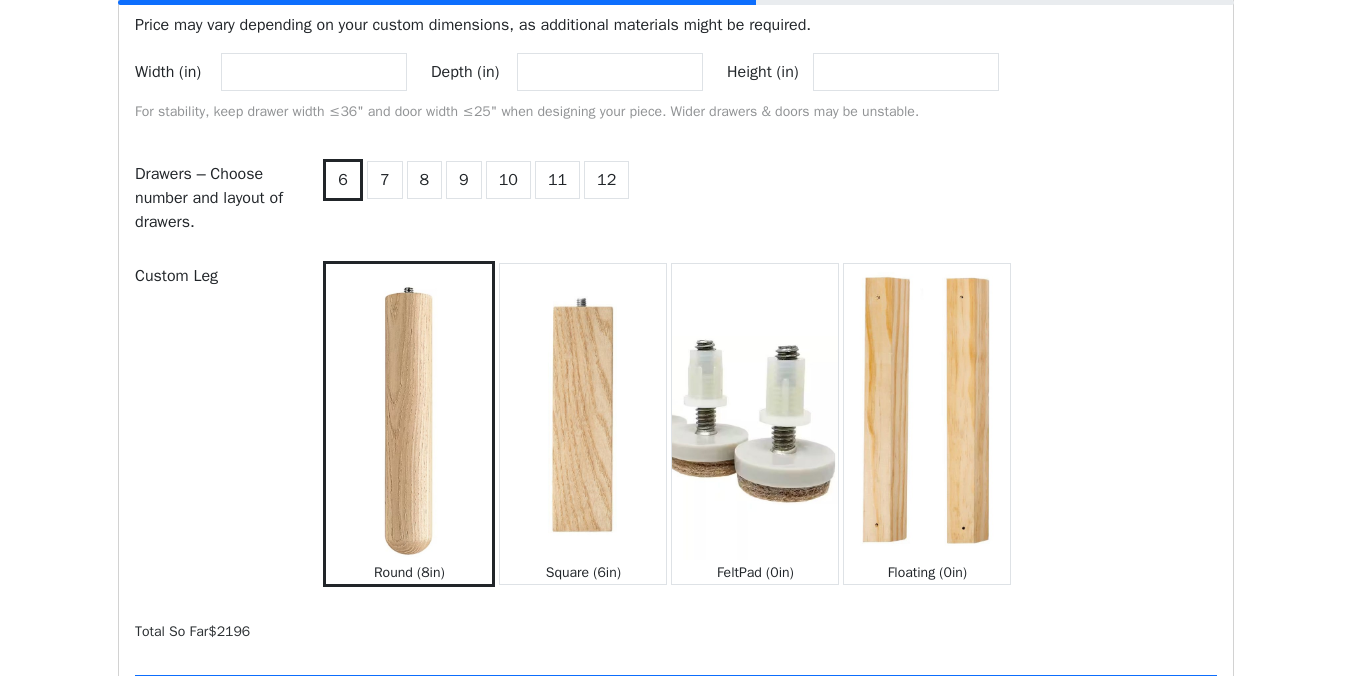 scroll, scrollTop: 2171, scrollLeft: 0, axis: vertical 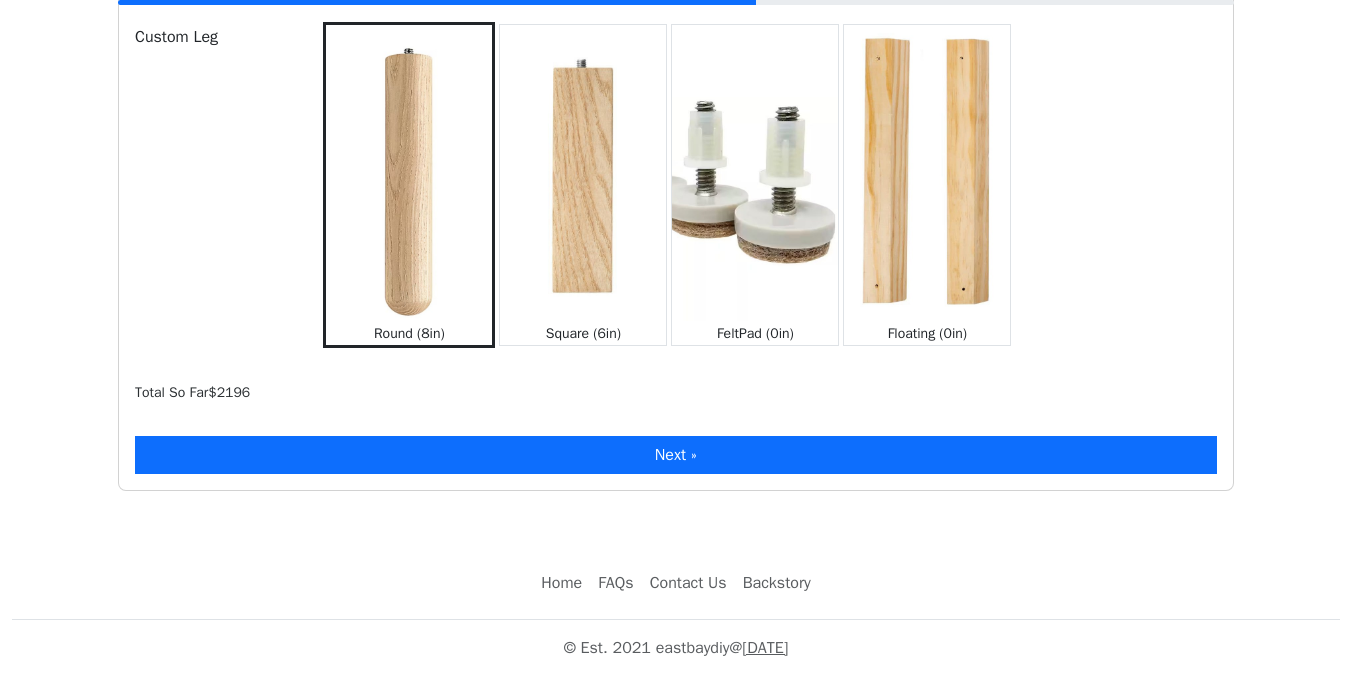 click on "Next »" at bounding box center [676, 455] 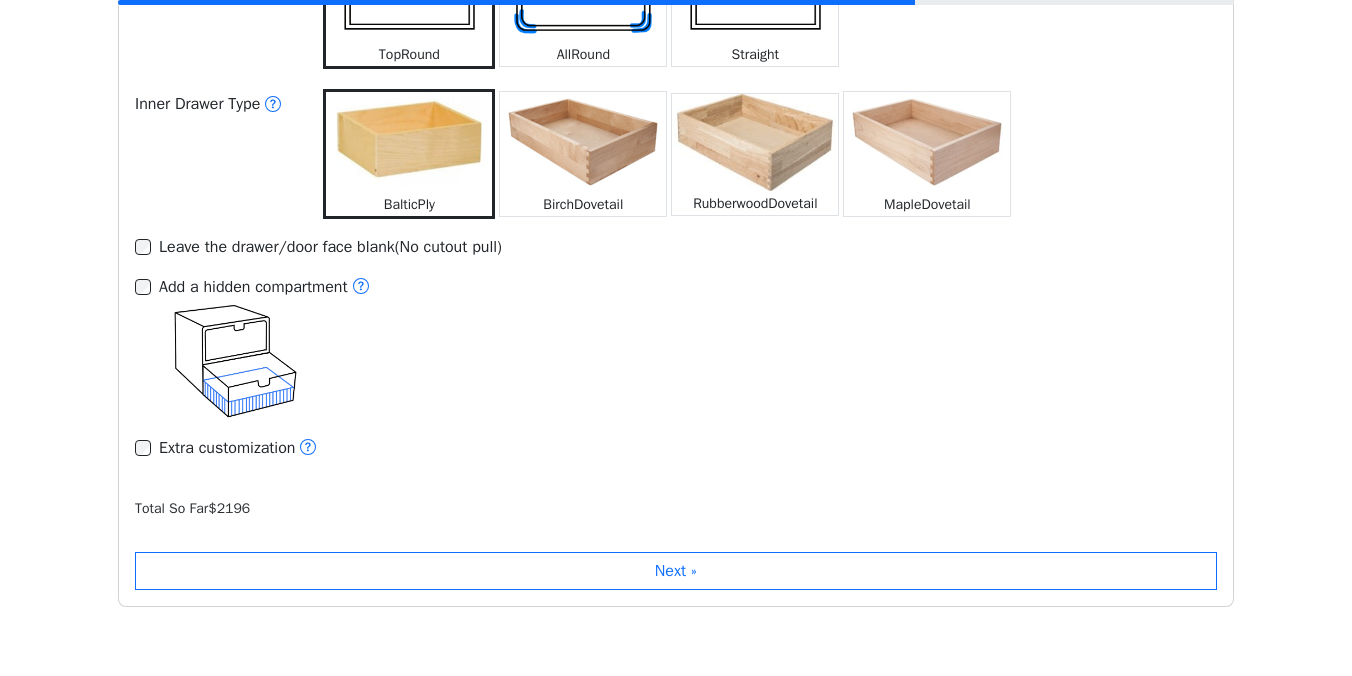 scroll, scrollTop: 3032, scrollLeft: 0, axis: vertical 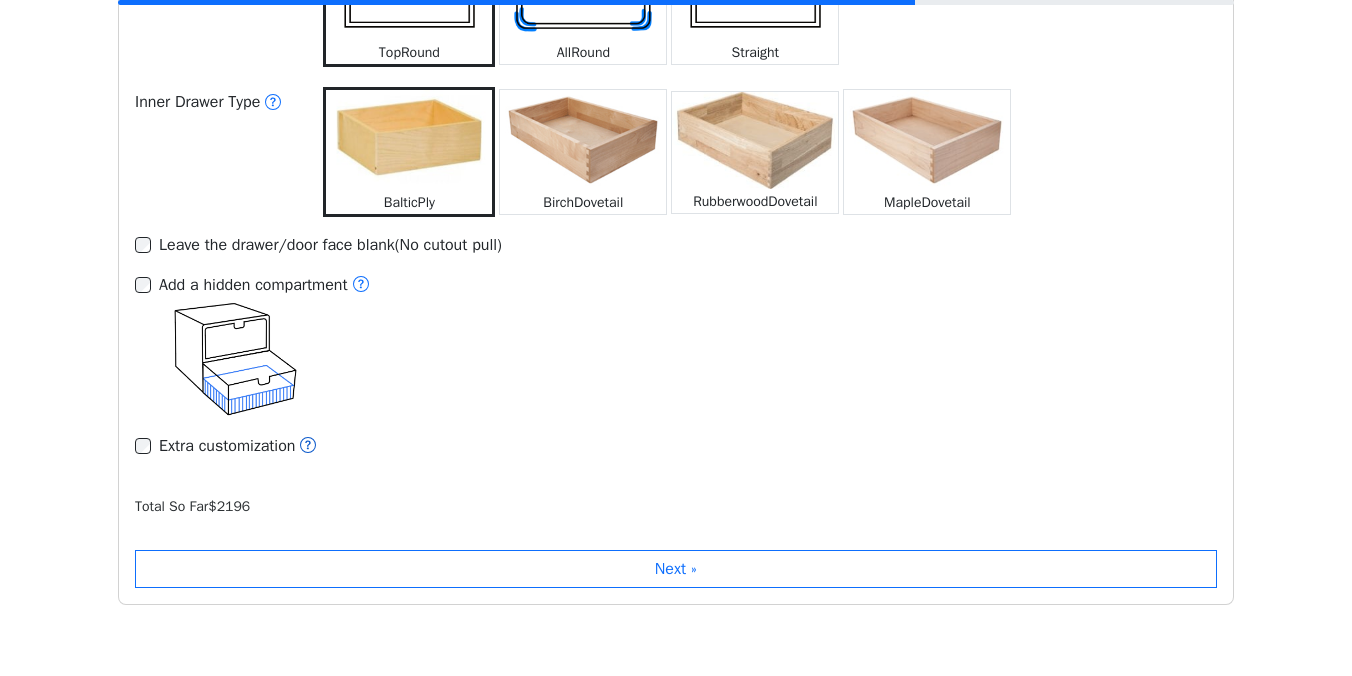 click 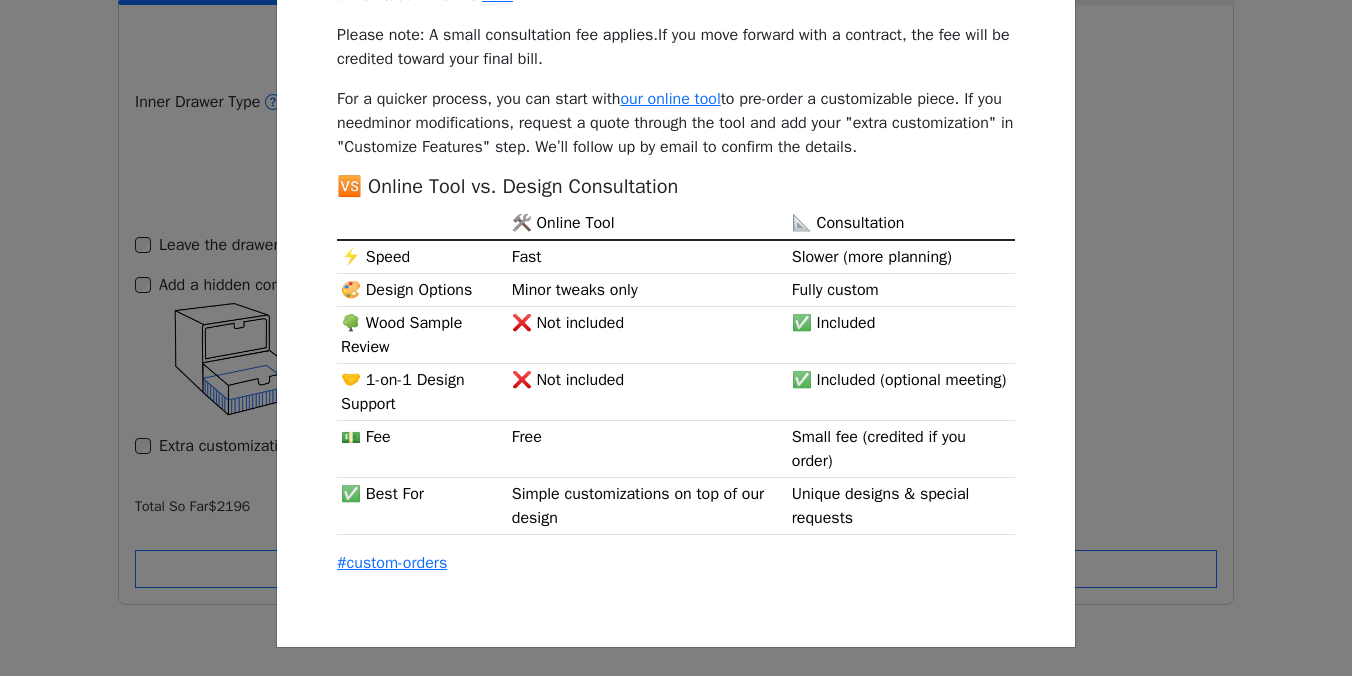scroll, scrollTop: 0, scrollLeft: 0, axis: both 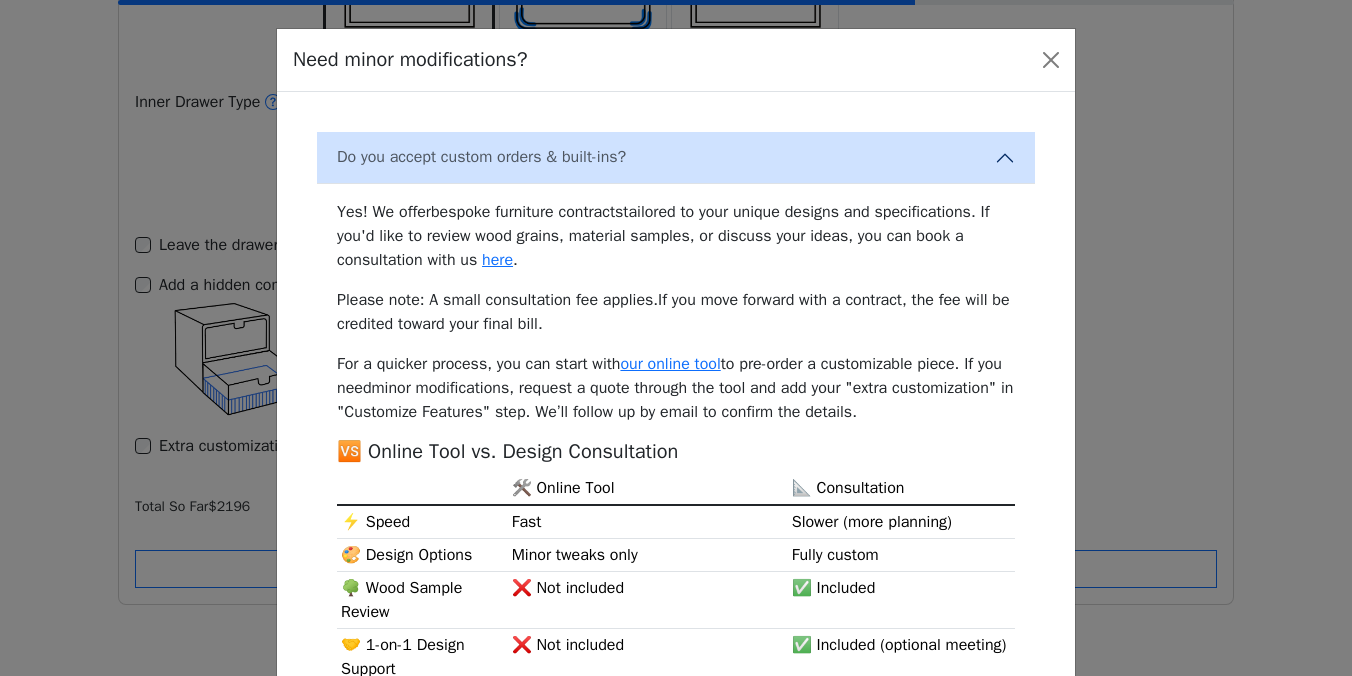 click on "Need minor modifications? Do you accept custom orders & built-ins? Yes! We offer  bespoke furniture contracts  tailored to your unique designs and specifications. If you'd like to review wood grains, material samples, or discuss your ideas, you can book a consultation with us   here . Please note: A small consultation fee applies.  If you move forward with a contract, the fee will be credited toward your final bill. For a quicker process, you can start with  our online tool  to pre-order a customizable piece. If you need  minor modifications , request a quote through the tool and add your "extra customization" in "Customize Features" step. We’ll follow up by email to confirm the details. 🆚 Online Tool vs. Design Consultation 🛠️ Online Tool 📐 Consultation ⚡ Speed Fast Slower (more planning) 🎨 Design Options Minor tweaks only Fully custom 🌳 Wood Sample Review ❌ Not included ✅ Included 🤝 1-on-1 Design Support ❌ Not included ✅ Included (optional meeting) 💵 Fee Free ✅ Best For" at bounding box center (676, 338) 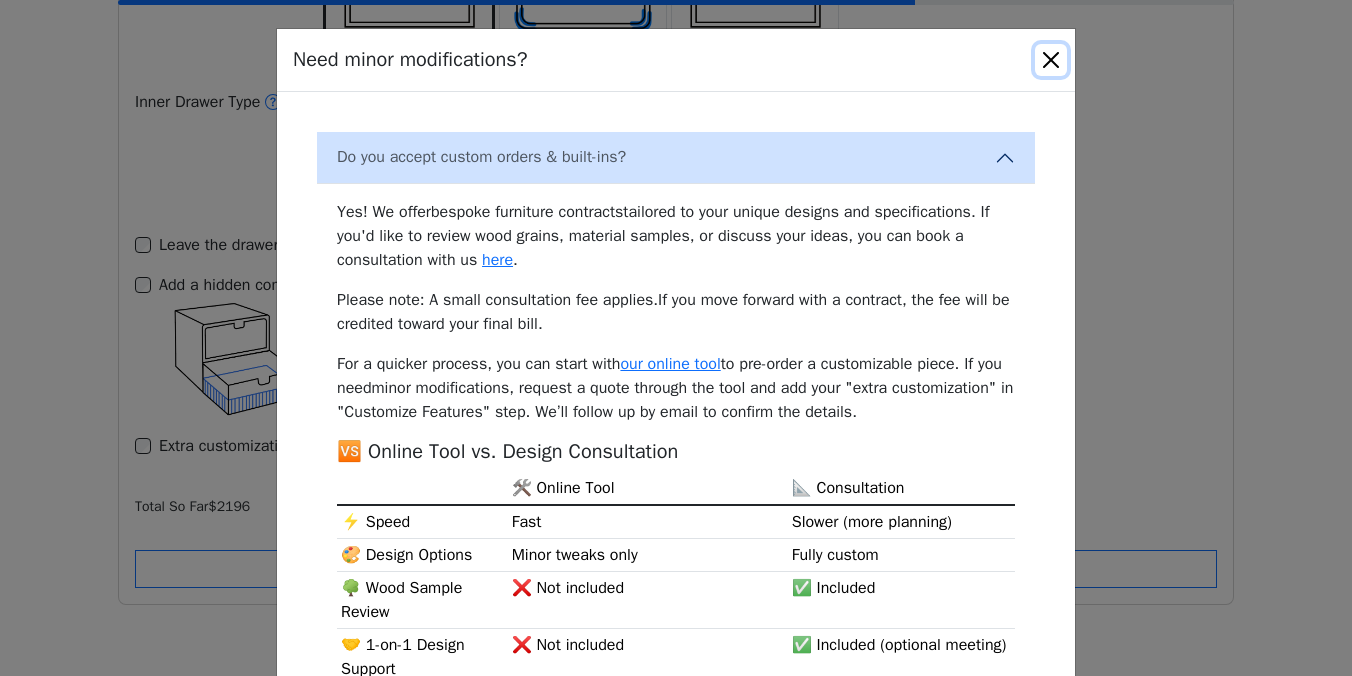 click at bounding box center [1051, 60] 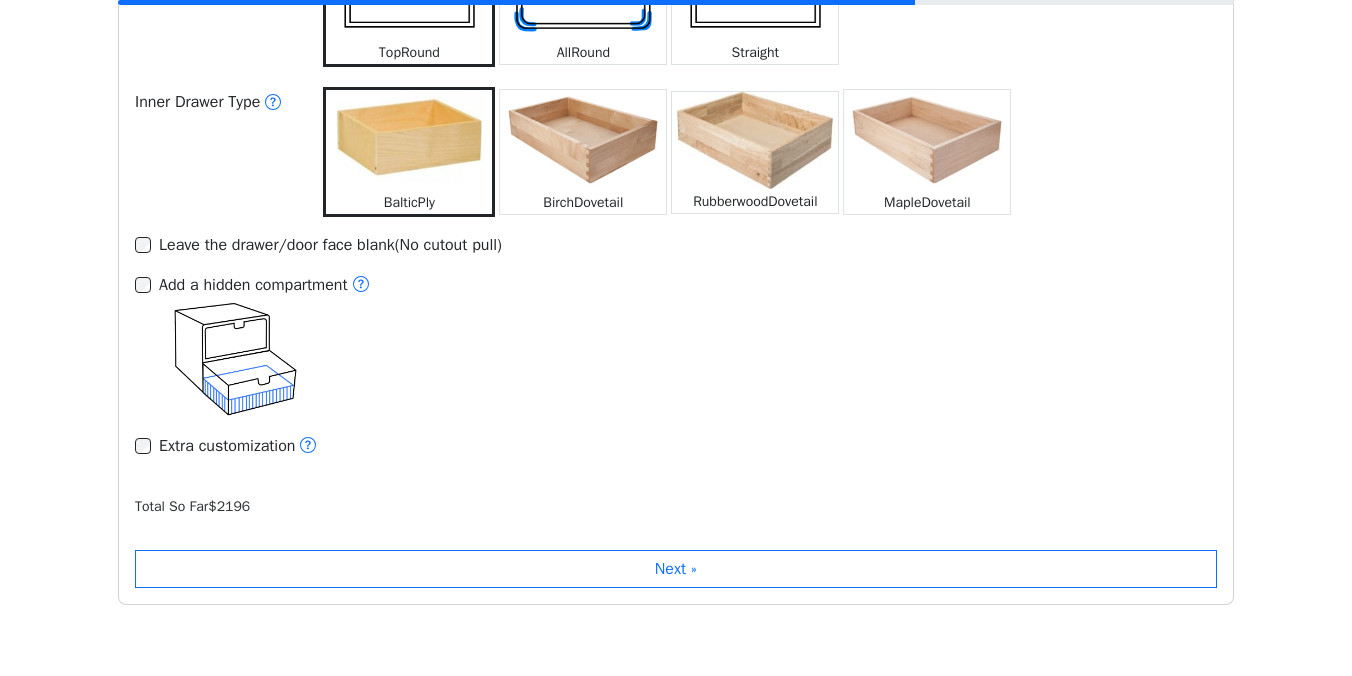 click on "Extra customization" at bounding box center [238, 447] 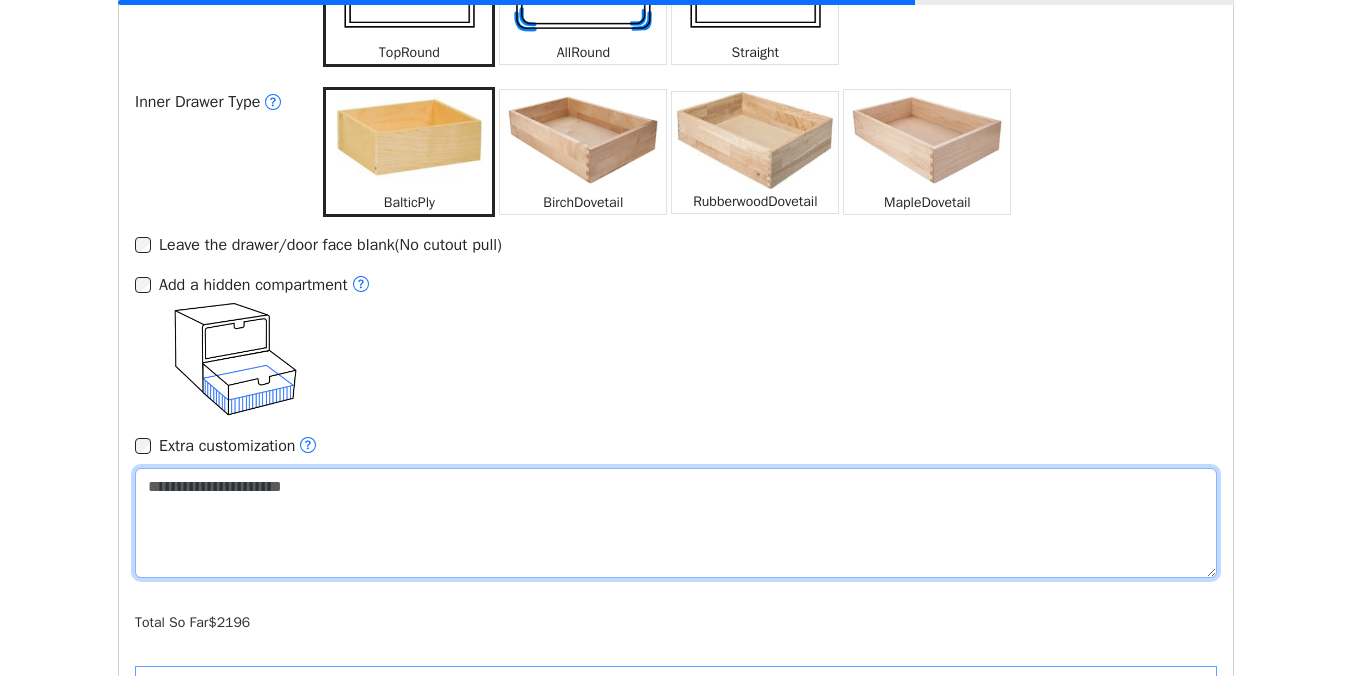 click at bounding box center (676, 523) 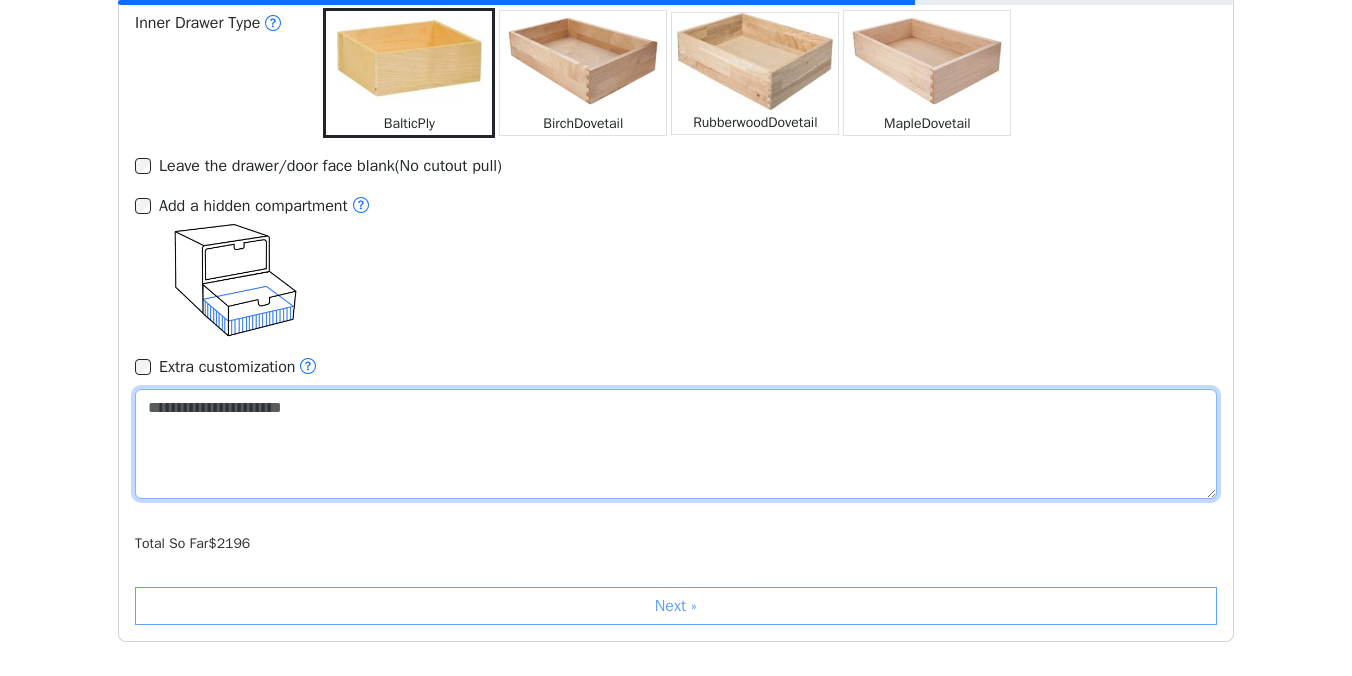 scroll, scrollTop: 3307, scrollLeft: 0, axis: vertical 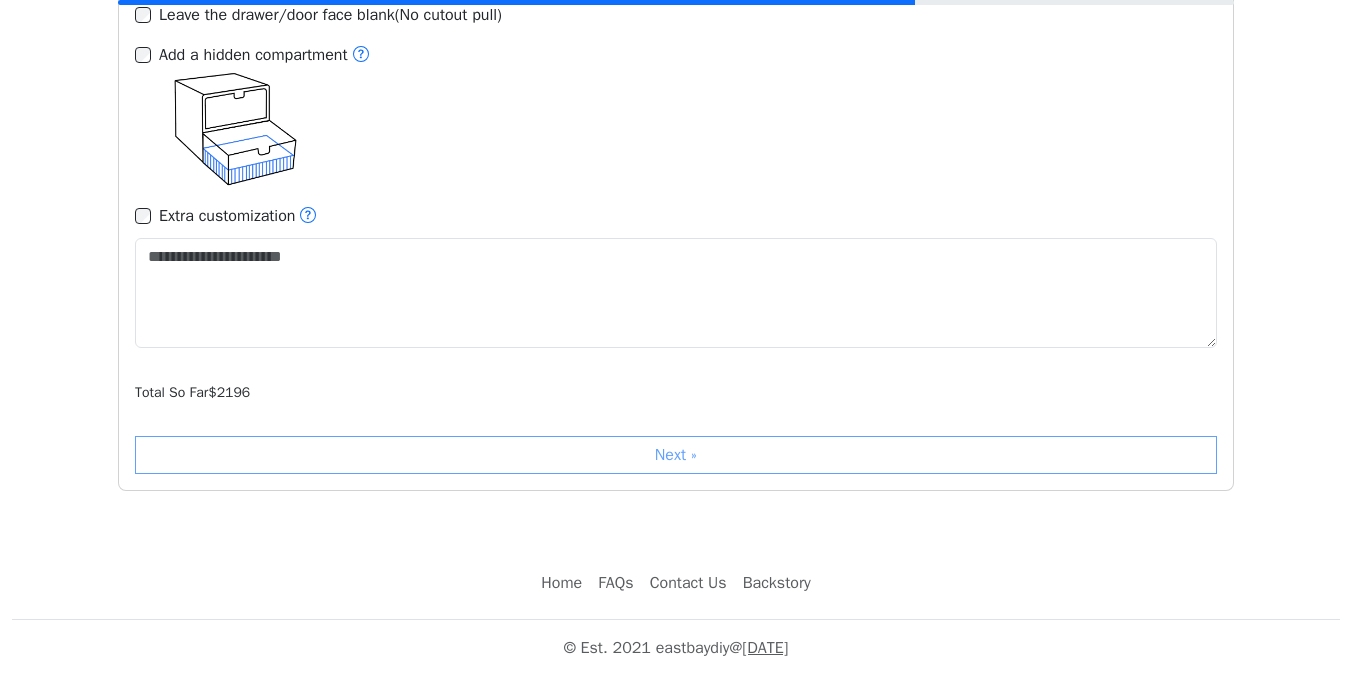 click on "Next »" at bounding box center (676, 455) 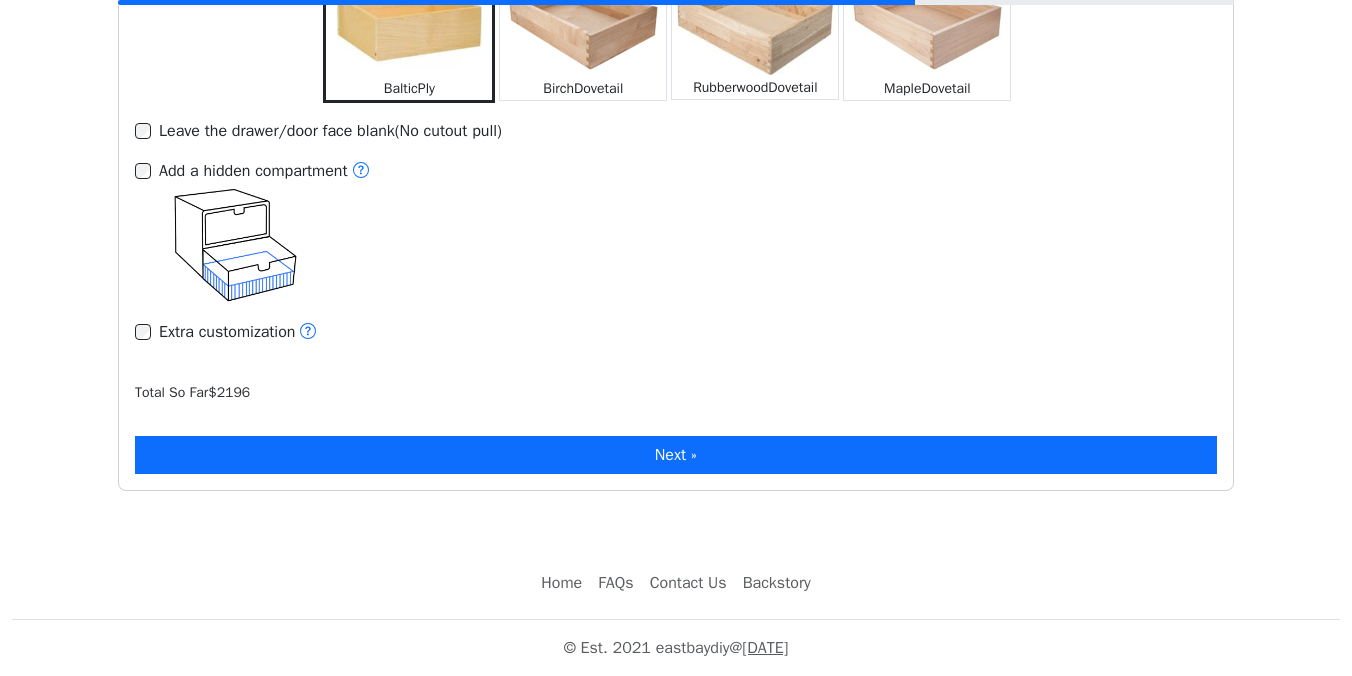 click on "Next »" at bounding box center [676, 455] 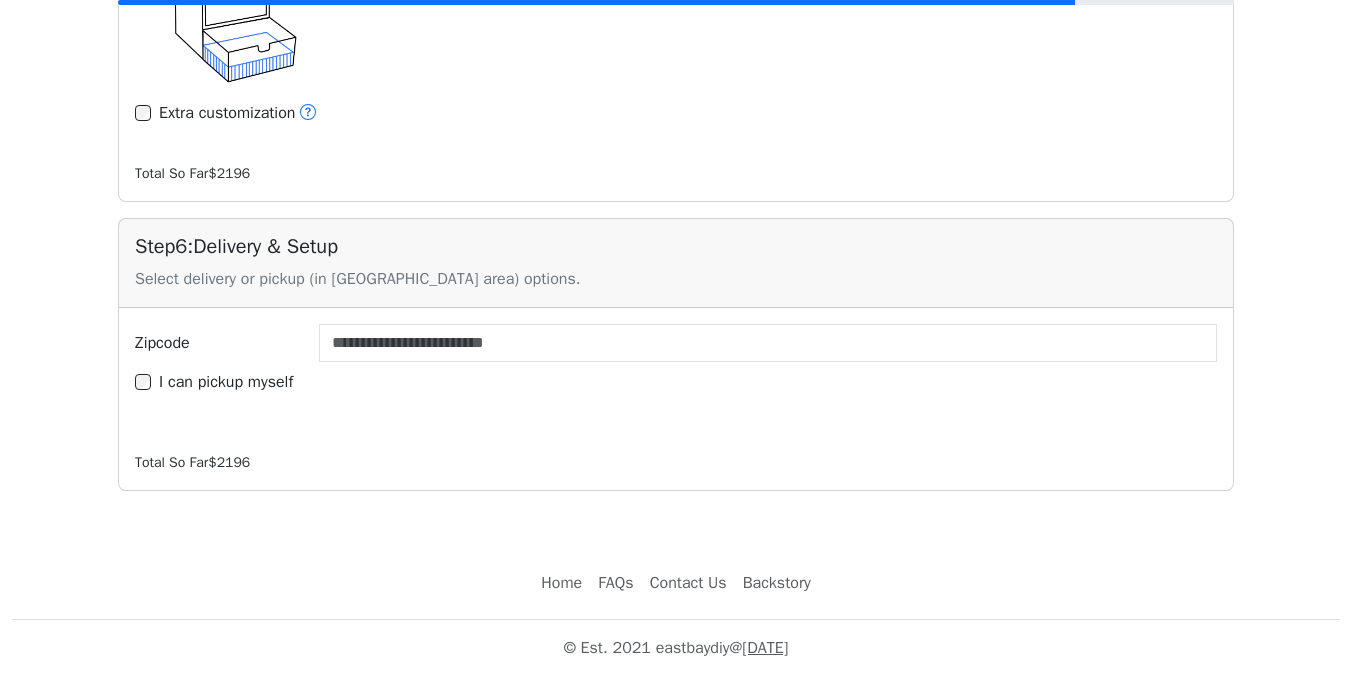 scroll, scrollTop: 3386, scrollLeft: 0, axis: vertical 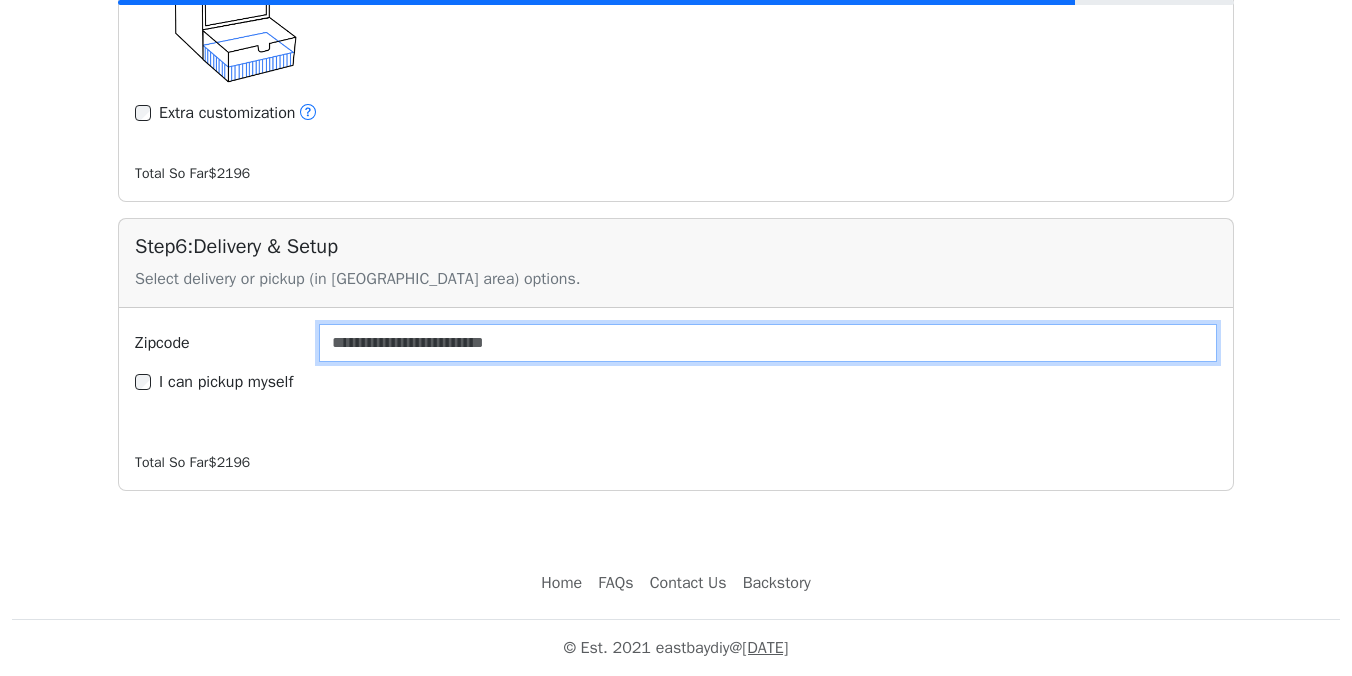 click on "Zipcode" at bounding box center [768, 343] 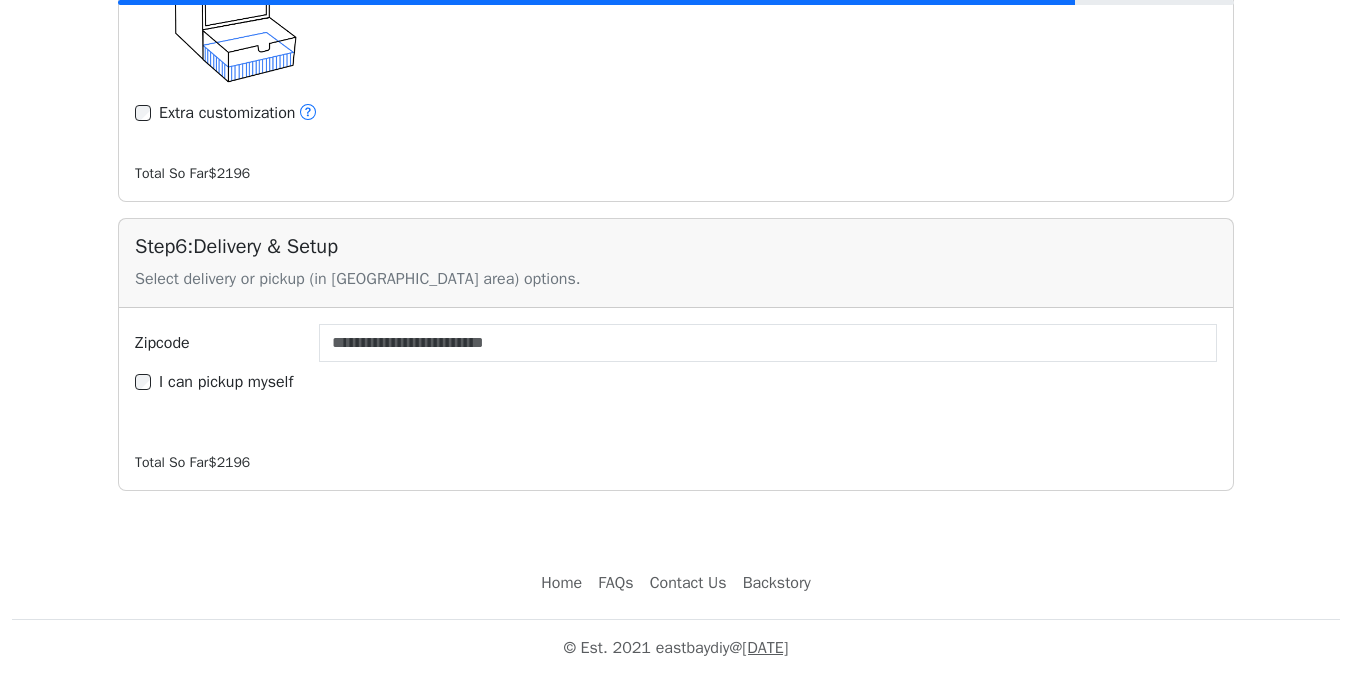 click on "I can pickup myself" at bounding box center [226, 382] 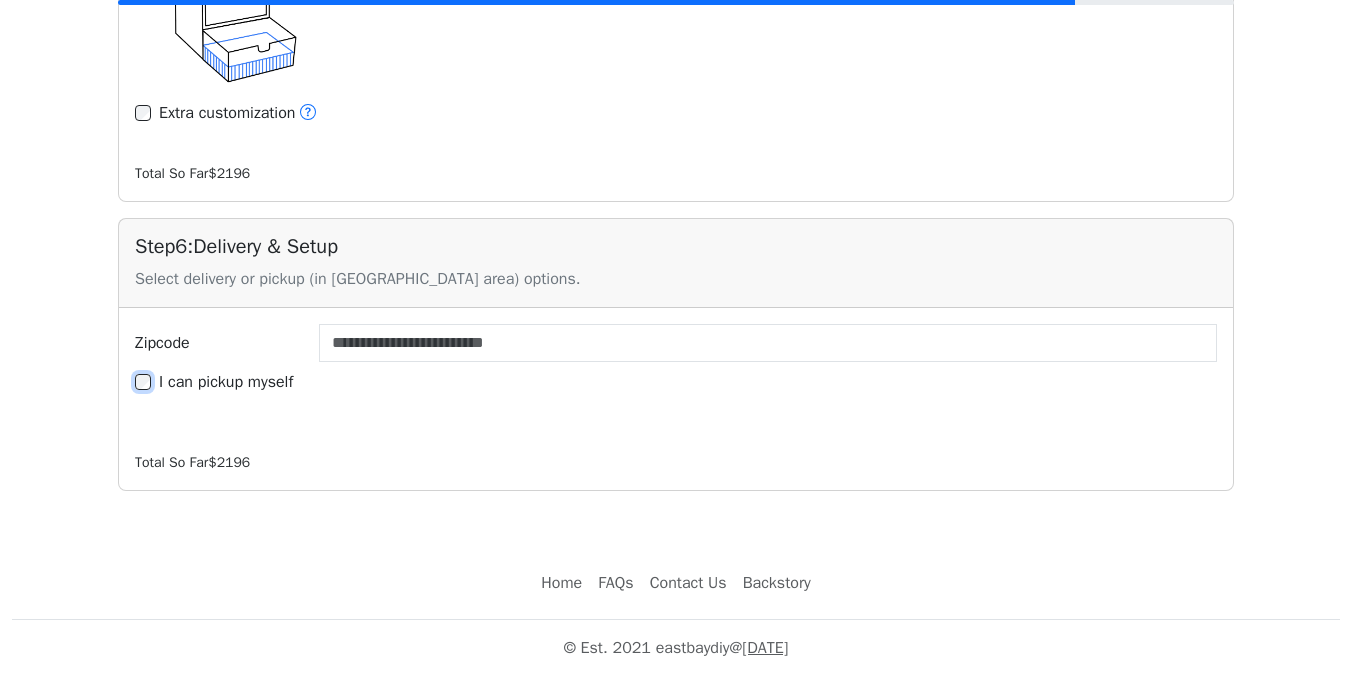 type on "*****" 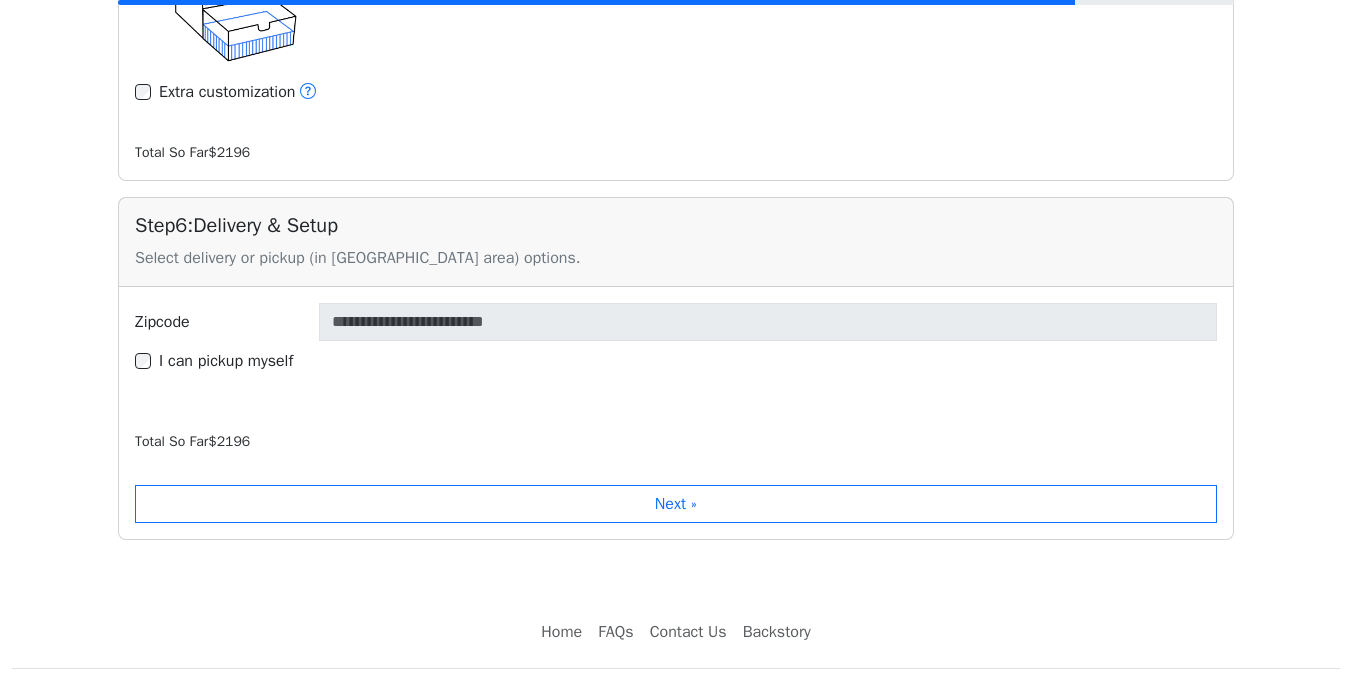 click on "I can pickup myself" at bounding box center (226, 361) 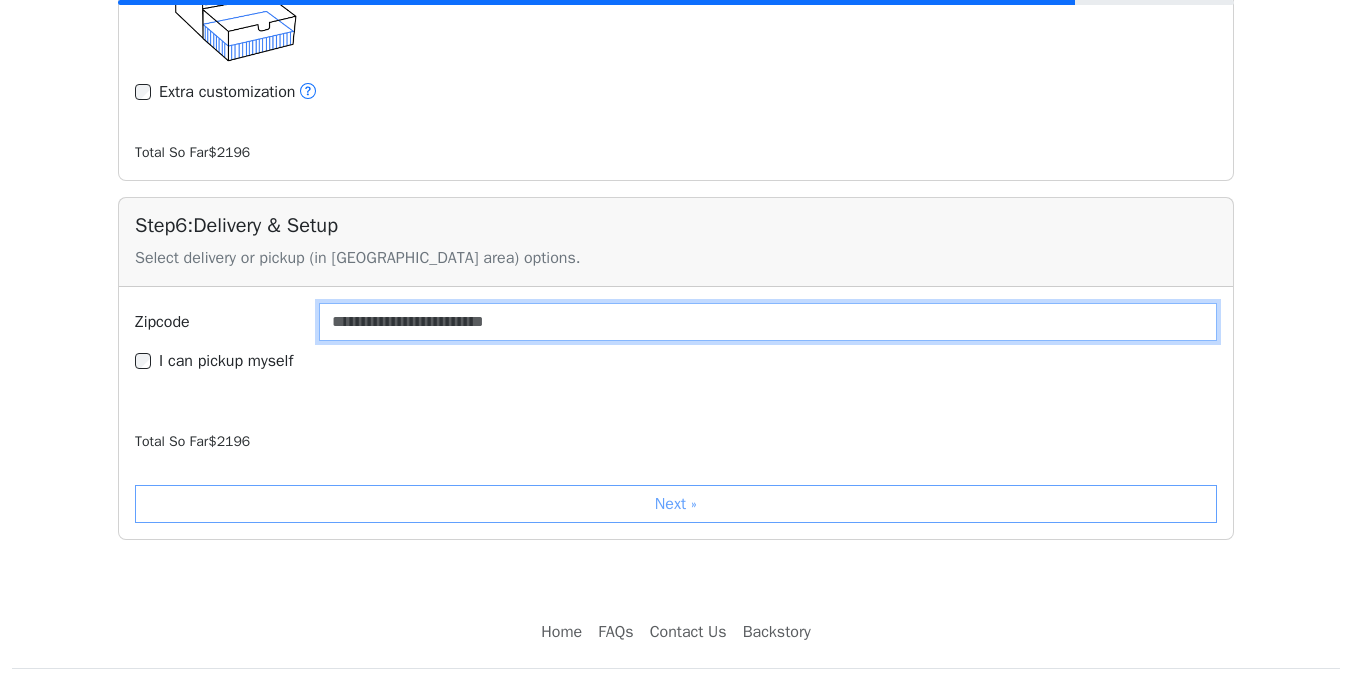 click on "Zipcode" at bounding box center [768, 322] 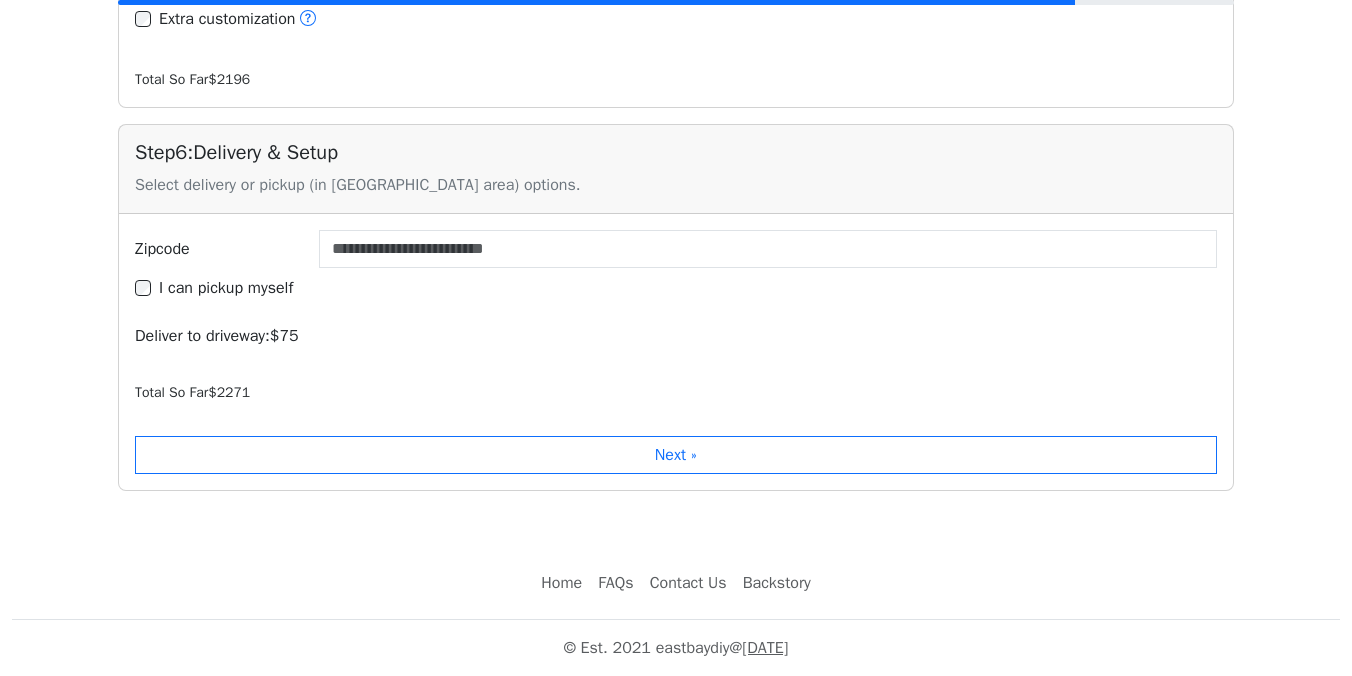 scroll, scrollTop: 3504, scrollLeft: 0, axis: vertical 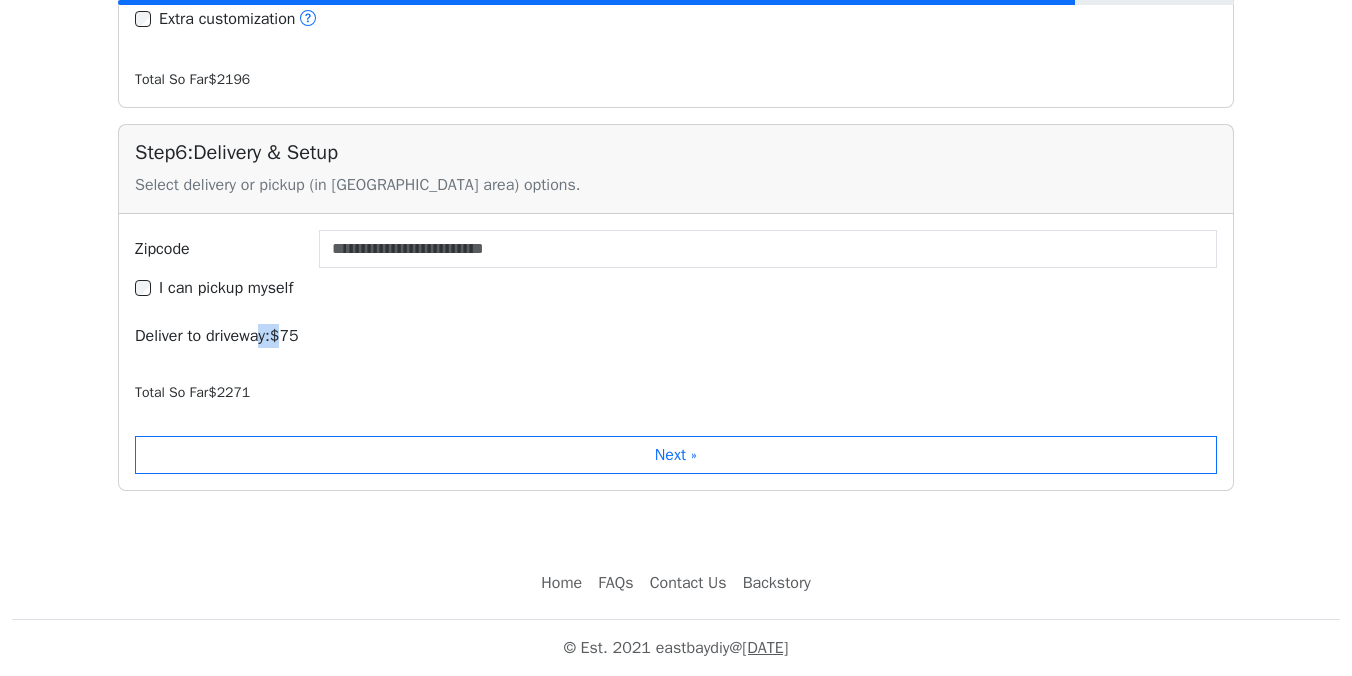 drag, startPoint x: 267, startPoint y: 342, endPoint x: 313, endPoint y: 342, distance: 46 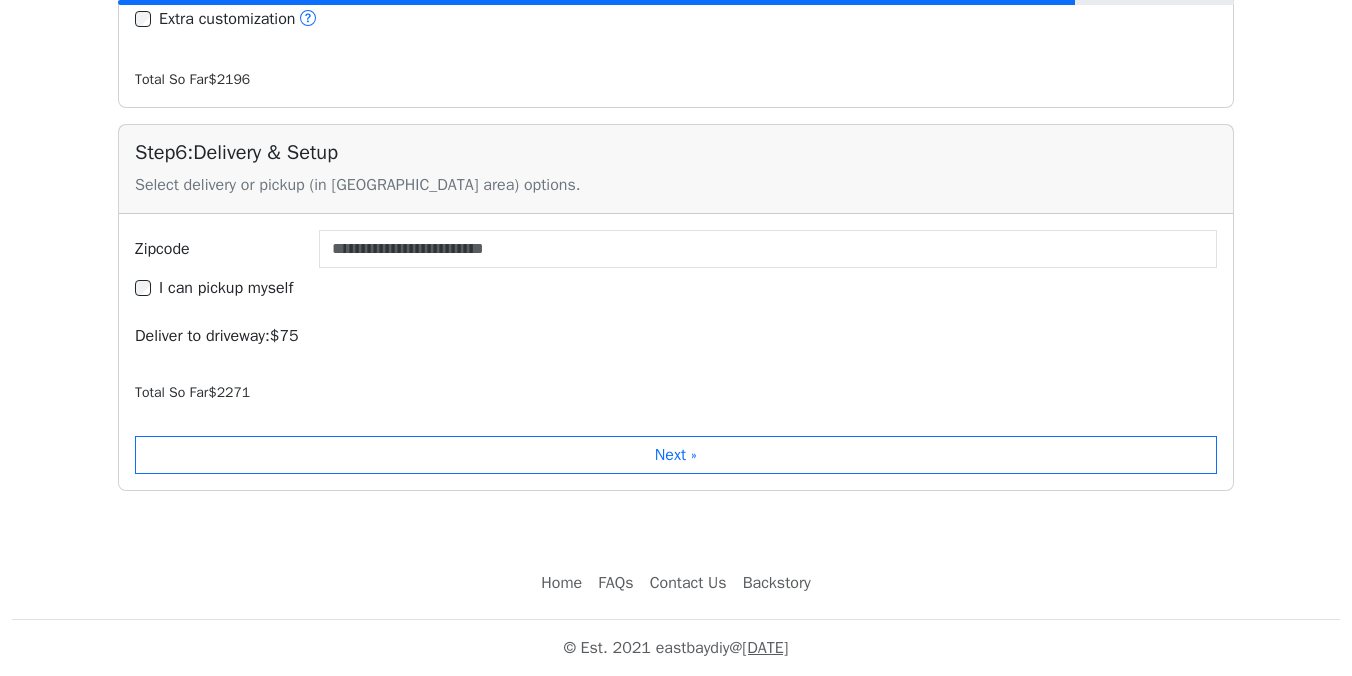 click on "Zipcode ***** I can pickup myself Deliver to driveway:  $ 75" at bounding box center [676, 289] 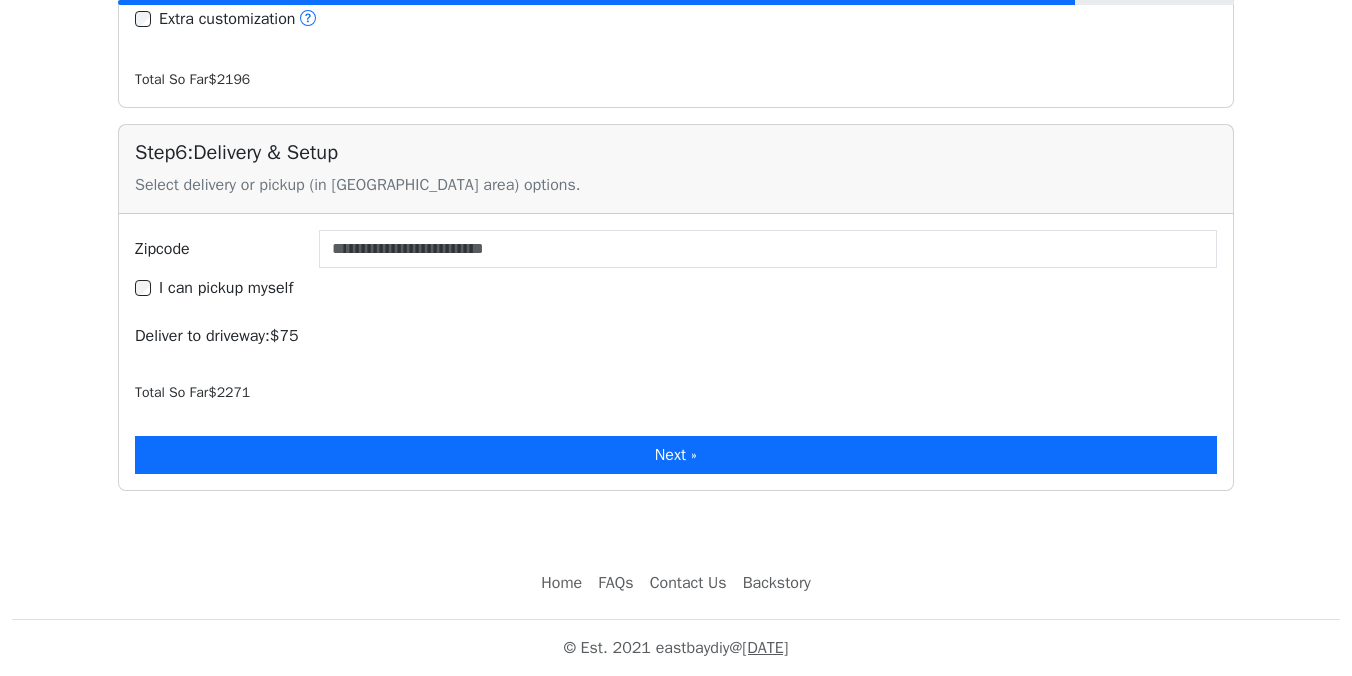 click on "Next »" at bounding box center [676, 455] 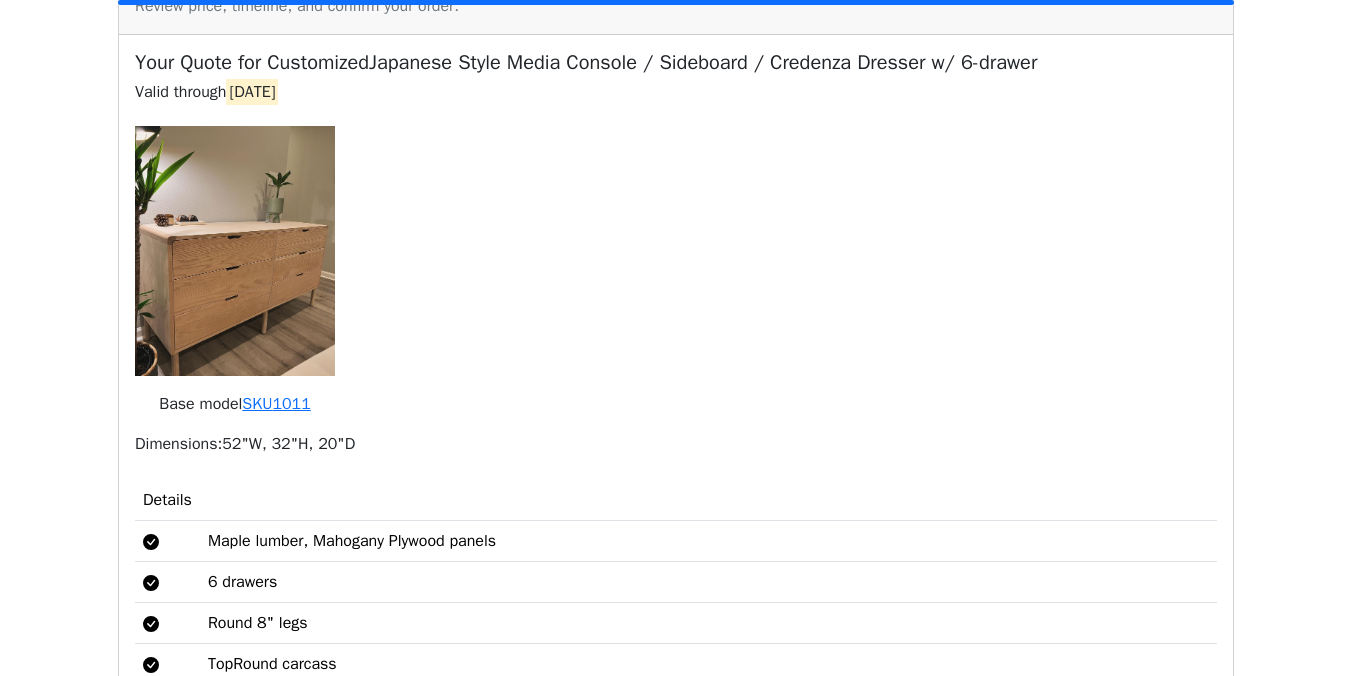 scroll, scrollTop: 3954, scrollLeft: 0, axis: vertical 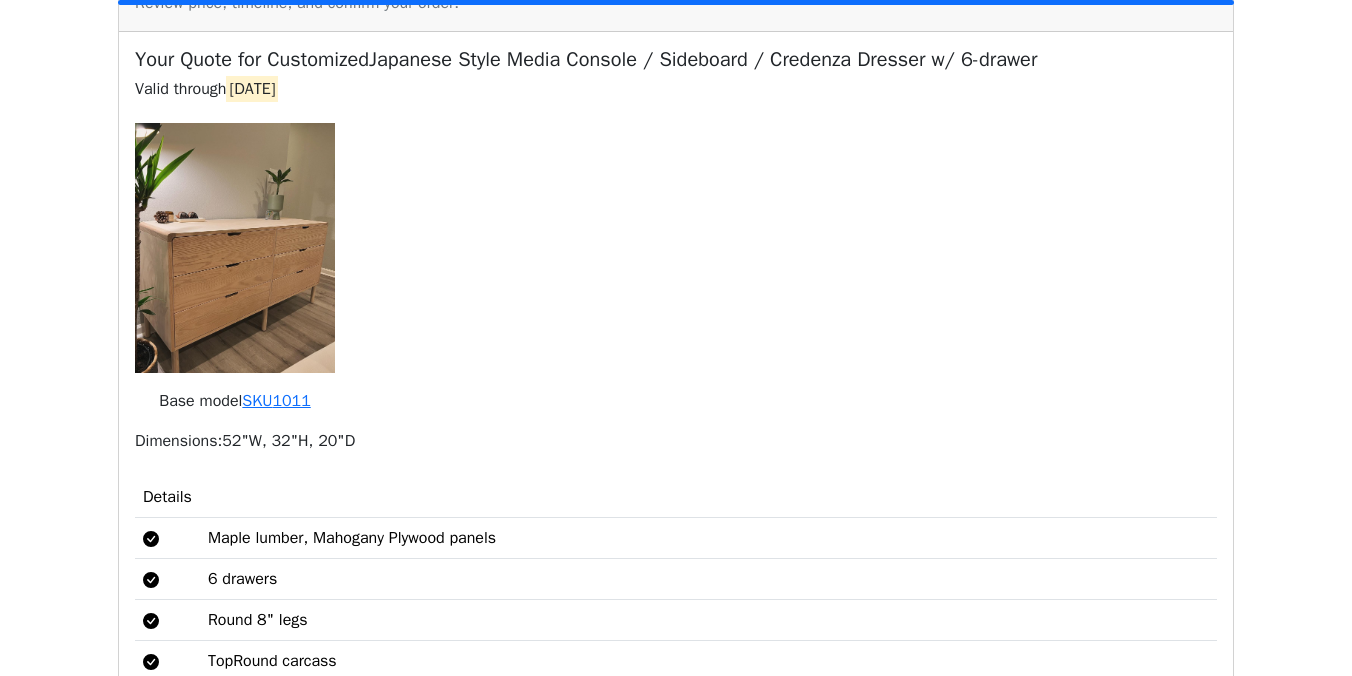 drag, startPoint x: 226, startPoint y: 139, endPoint x: 347, endPoint y: 139, distance: 121 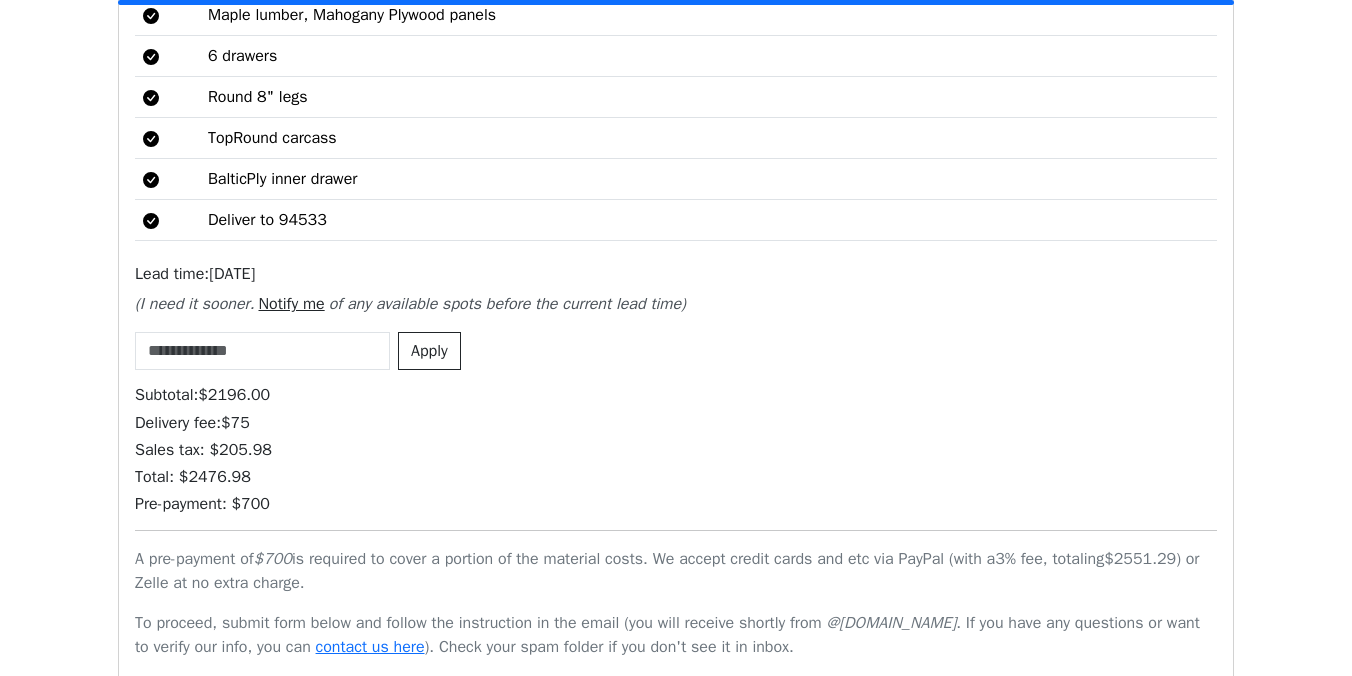 scroll, scrollTop: 4484, scrollLeft: 0, axis: vertical 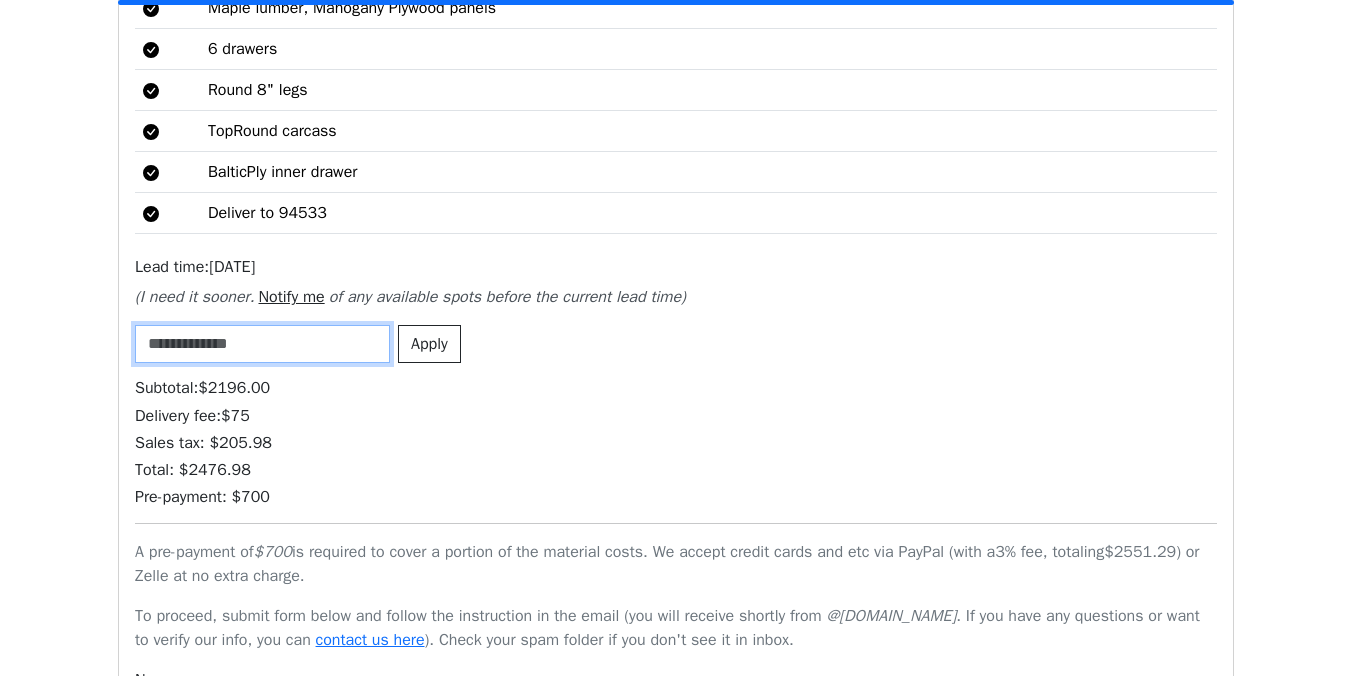 click at bounding box center (262, 344) 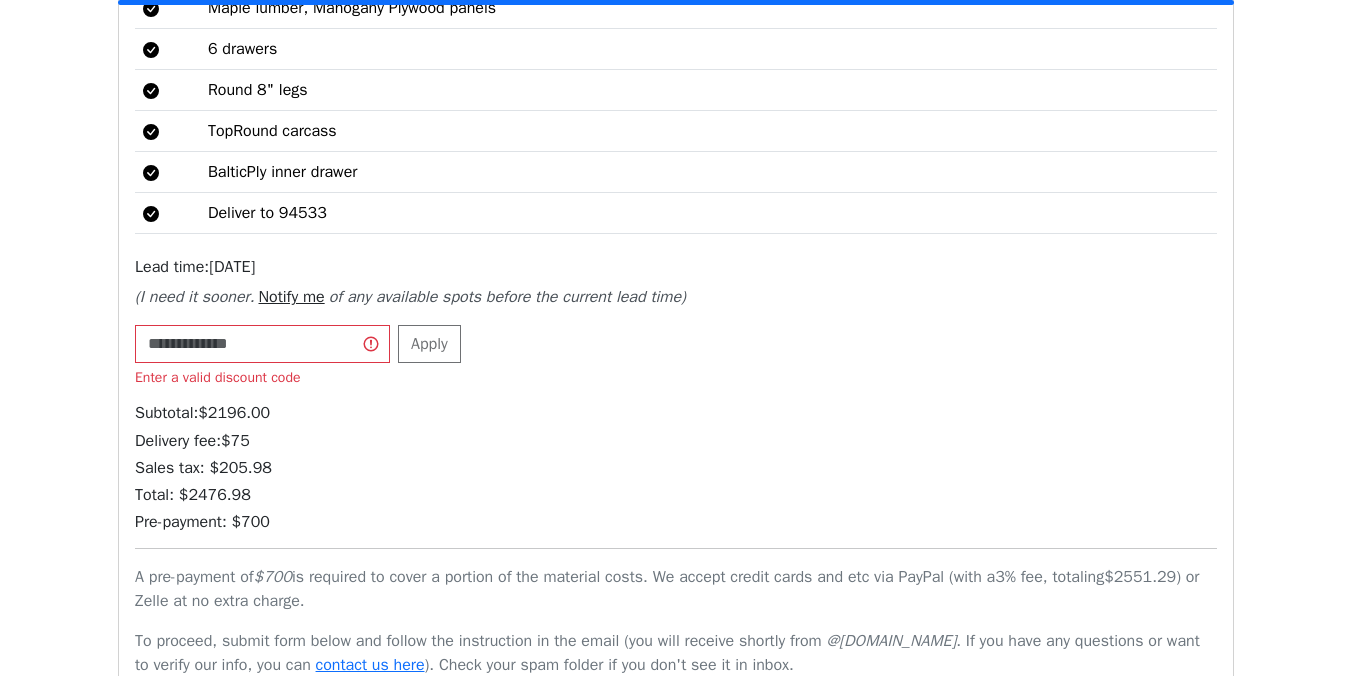 click on "Subtotal:  $ 2196.00 Delivery fee:  $ 75 Sales tax: $ 205.98 Total: $ 2476.98 Pre-payment: $ 700 A pre-payment of  $ 700  is required to cover a portion of the material costs. We accept credit cards and etc via PayPal (with a  3 % fee, totaling  $ 2551.29 ) or Zelle at no extra charge. To proceed, submit form below and follow the instruction in the email (you will receive shortly from   @[DOMAIN_NAME] . If you have any questions or want to verify our info, you can   contact us here ). Check your spam folder if you don't see it in inbox. Name Make sure it matches the name on payment later so we know it's you. Enter a name Contact We'll never share your email with anyone else. Enter an valid email Email me with news and offers I have read and understand the   Handmade Craftsmanship Disclaimer Pre-order" at bounding box center (676, 718) 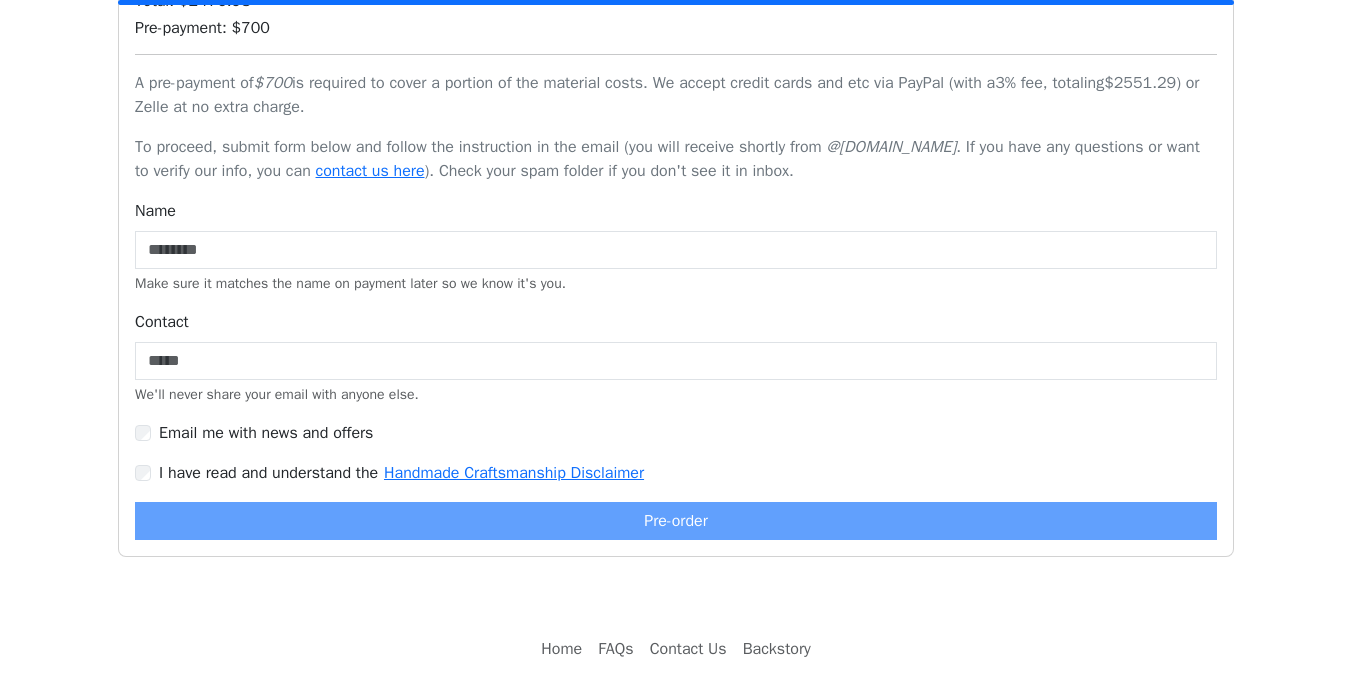 scroll, scrollTop: 4979, scrollLeft: 0, axis: vertical 